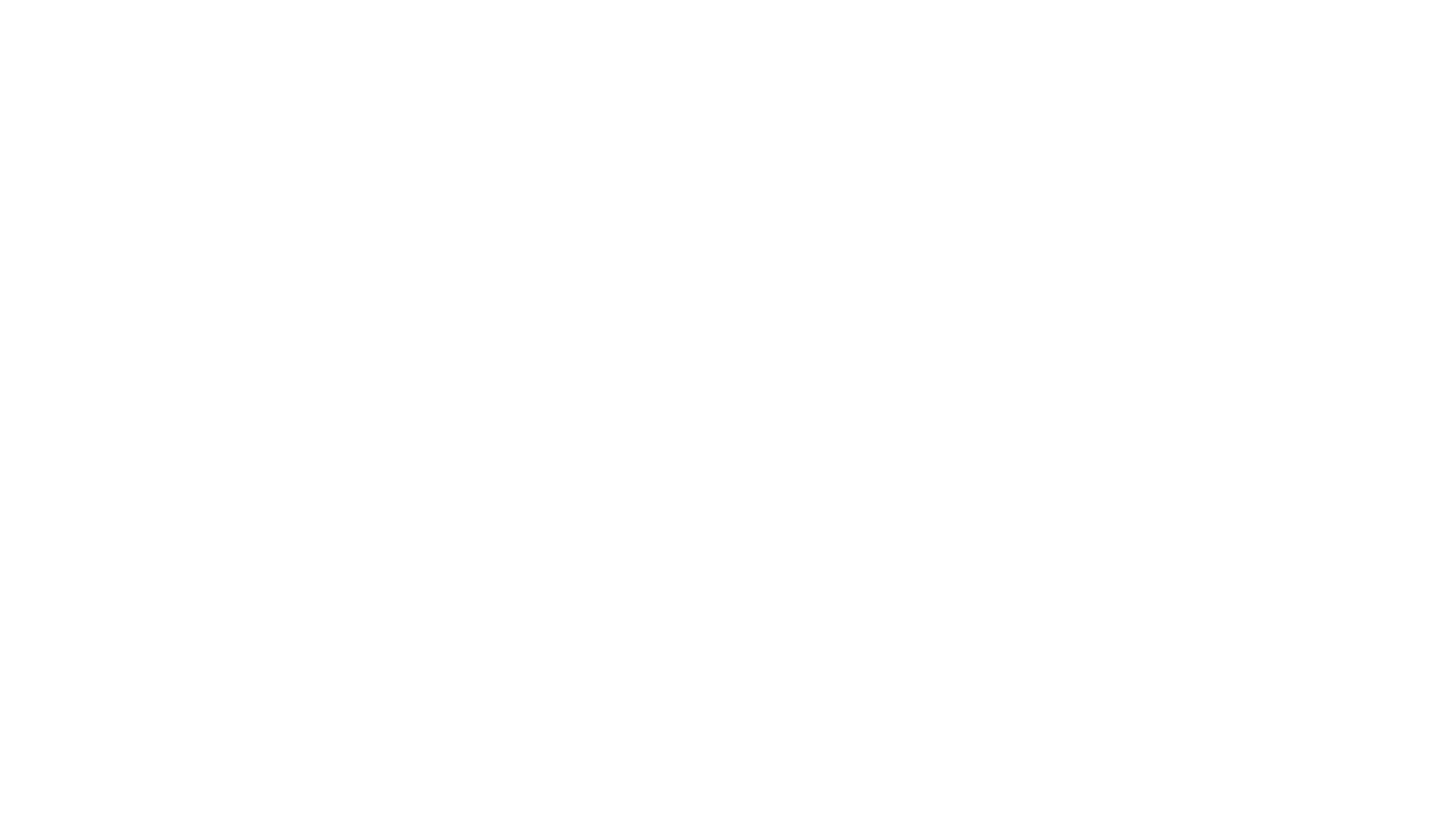 scroll, scrollTop: 0, scrollLeft: 0, axis: both 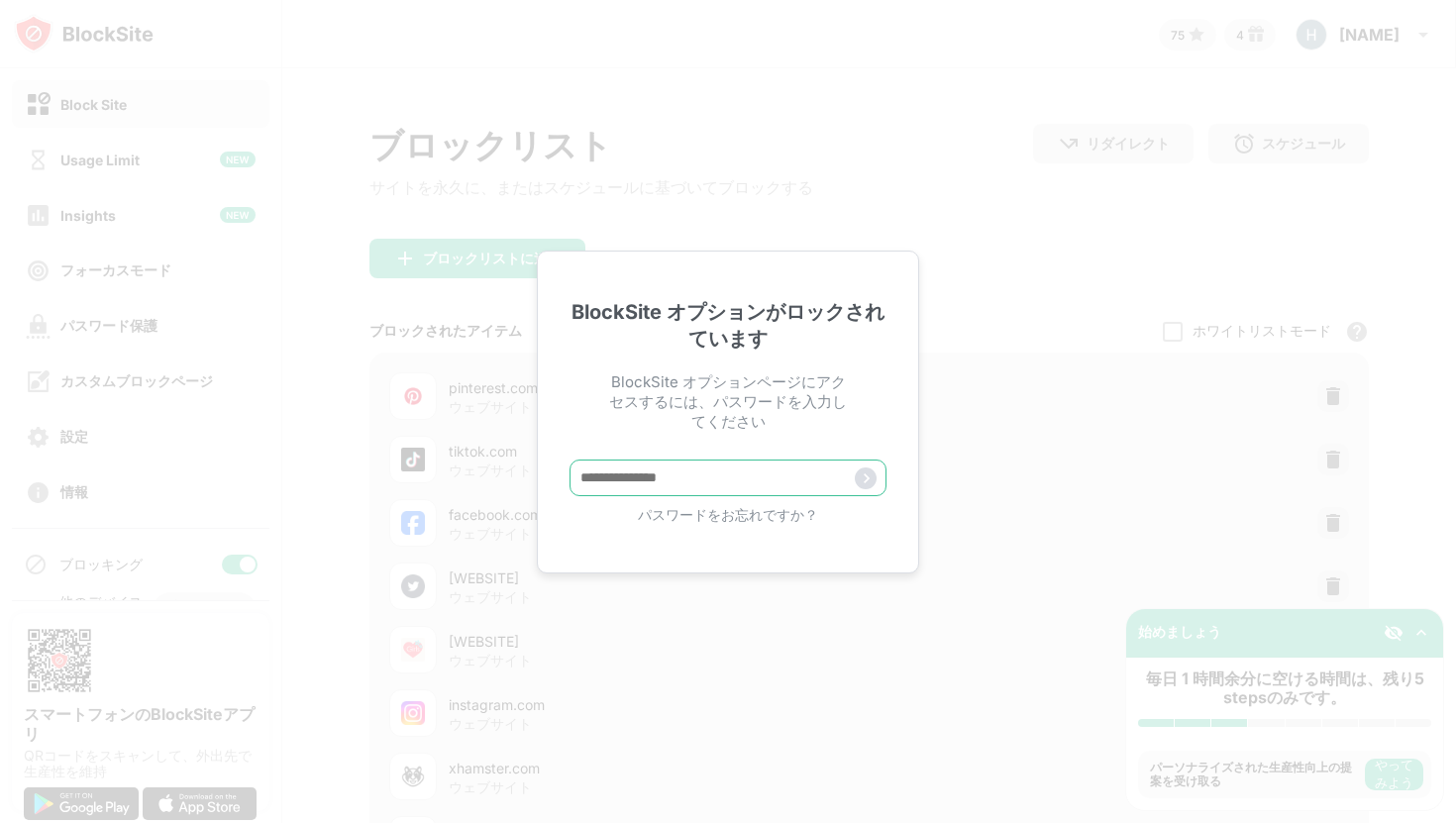 click at bounding box center (728, 477) 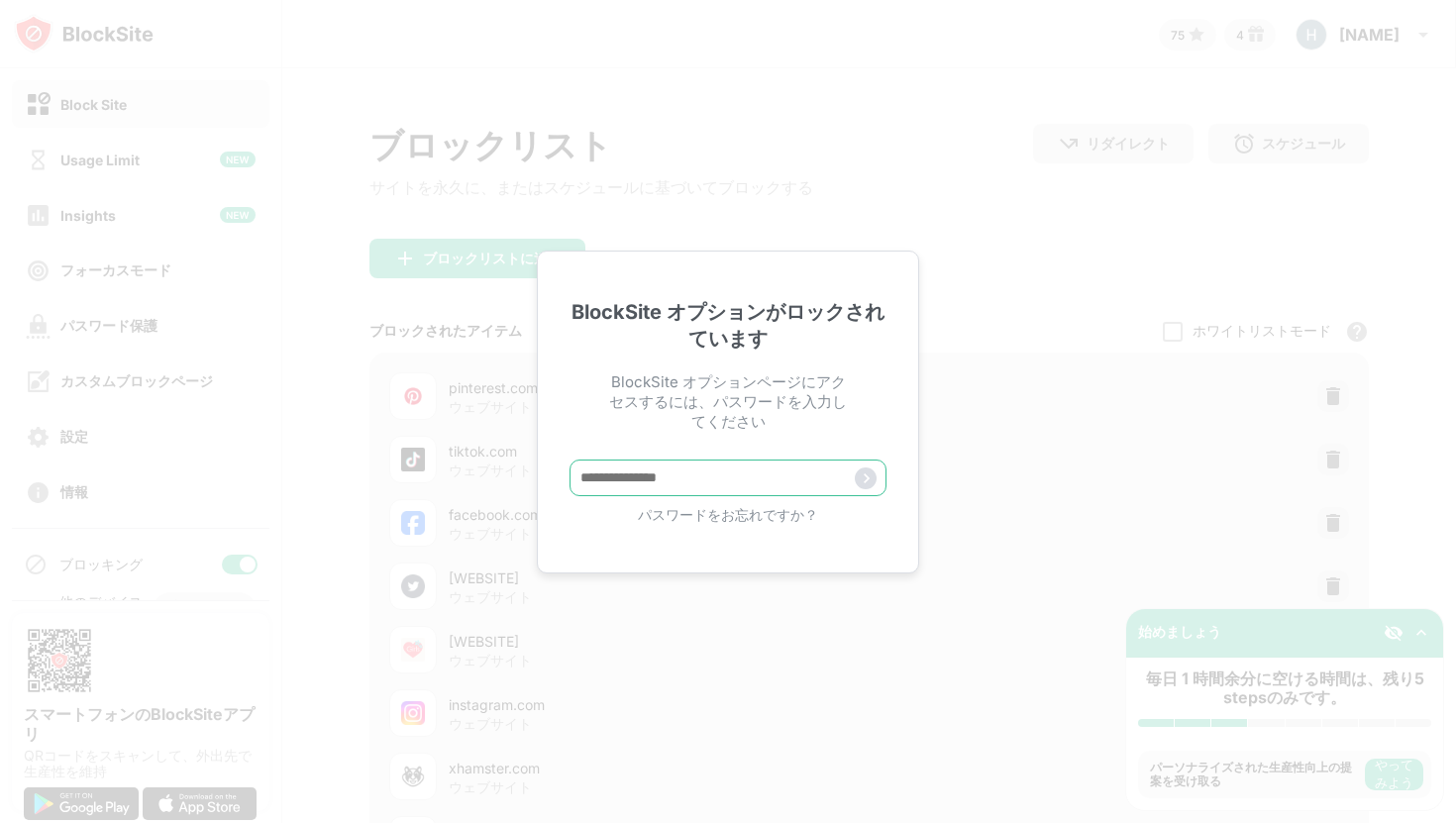 click at bounding box center (728, 477) 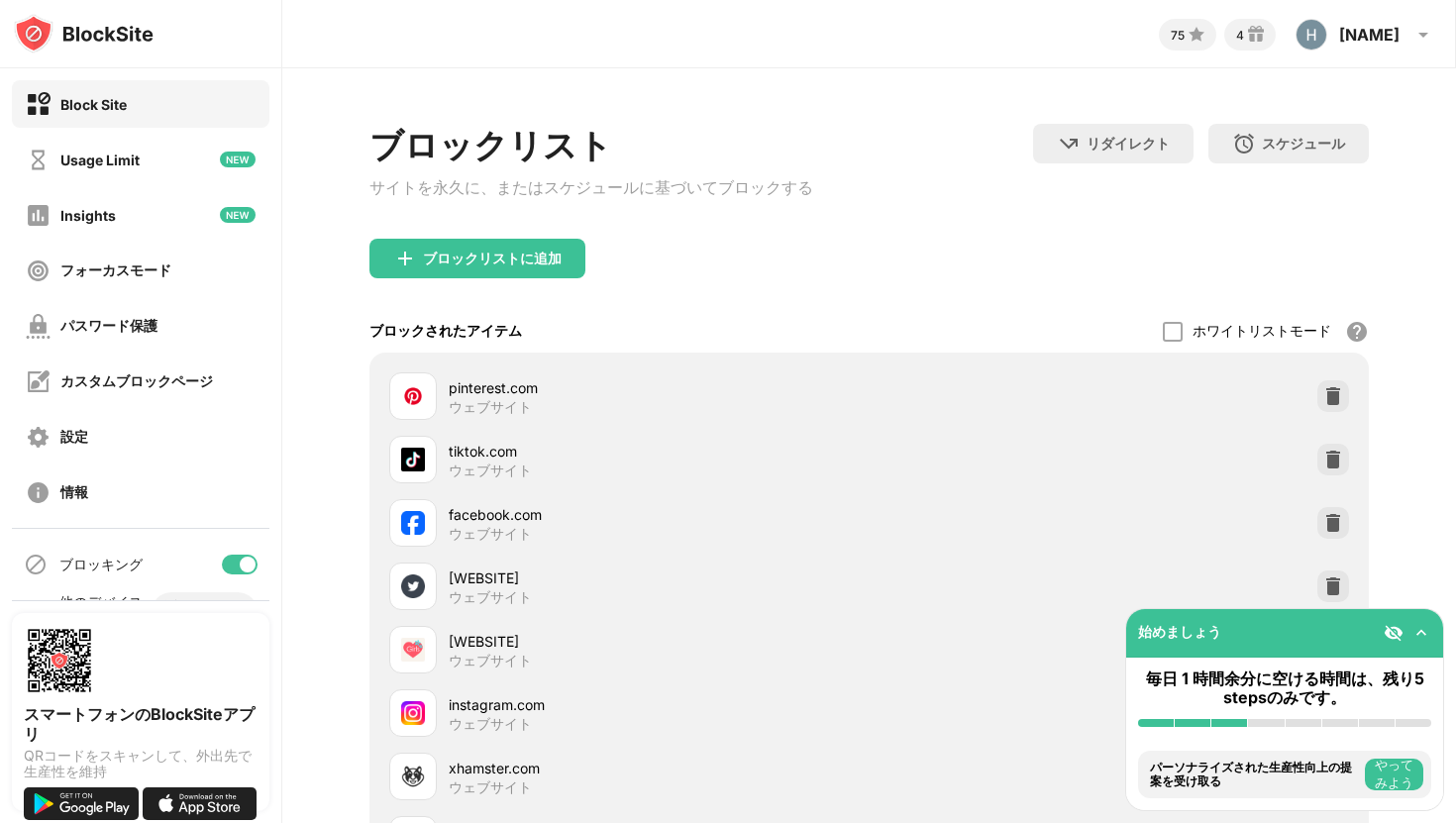 click on "ブロックリストに追加" at bounding box center (492, 258) 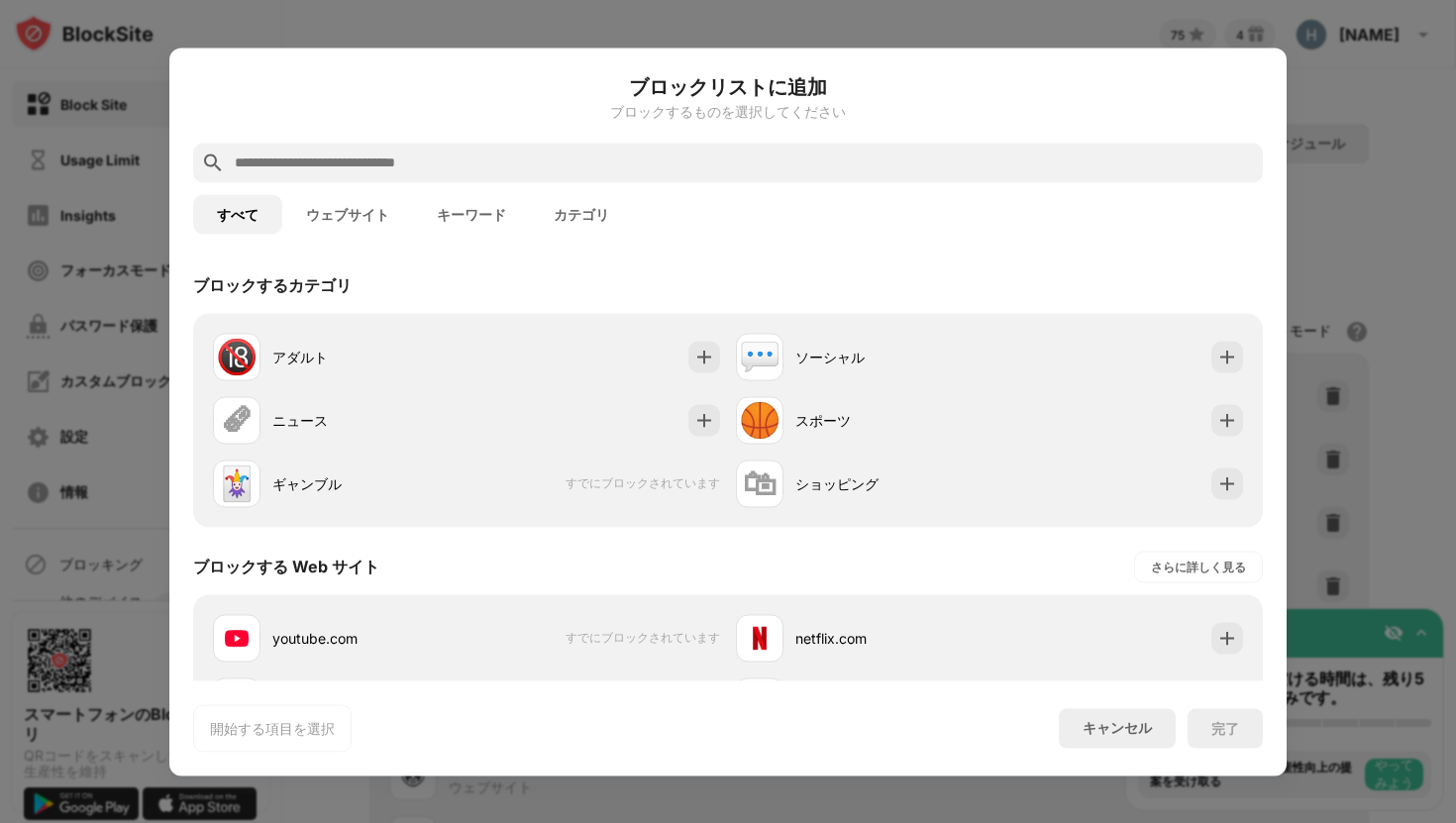 click on "ウェブサイト" at bounding box center (348, 214) 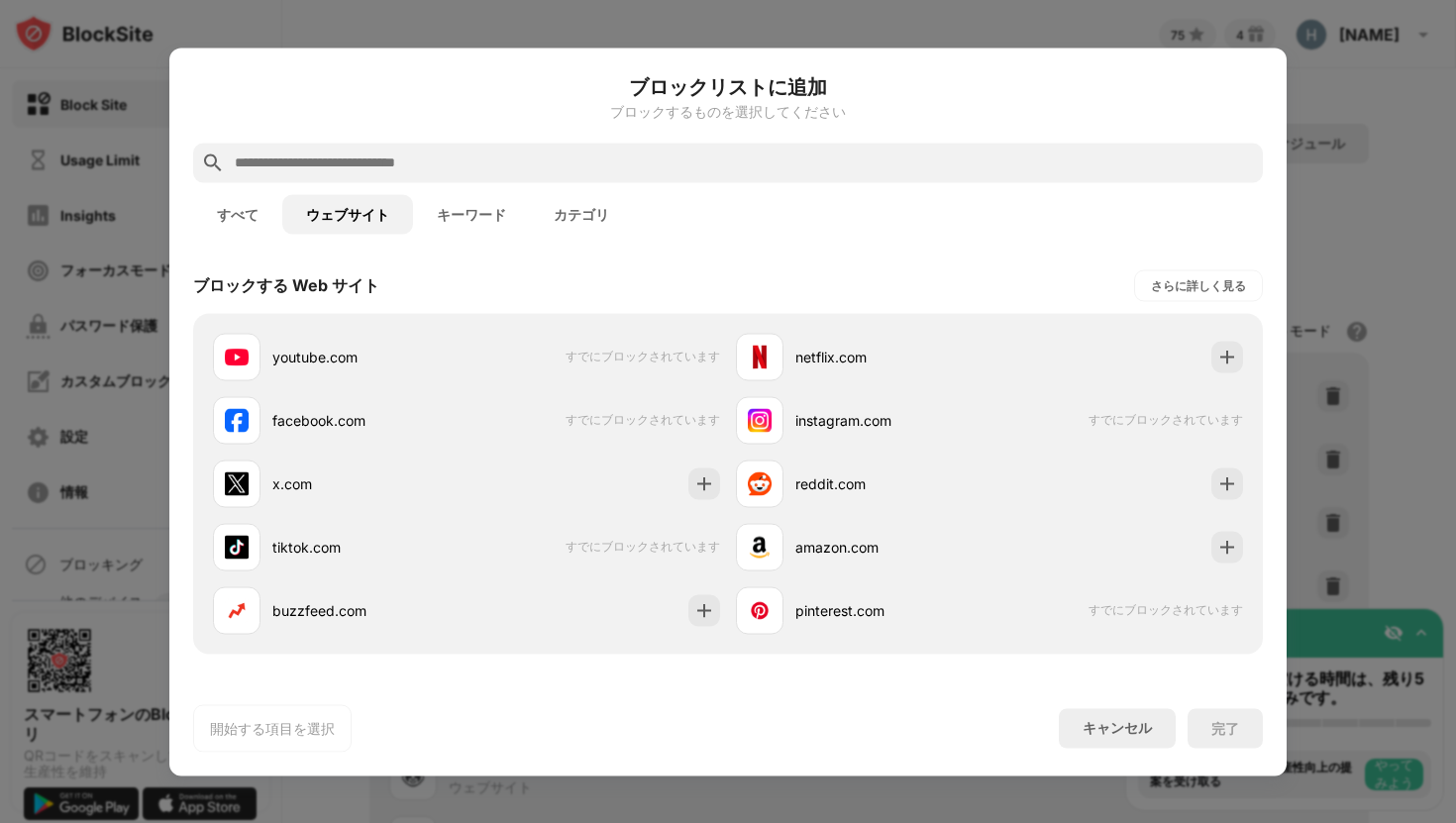 click on "すべて" at bounding box center [238, 214] 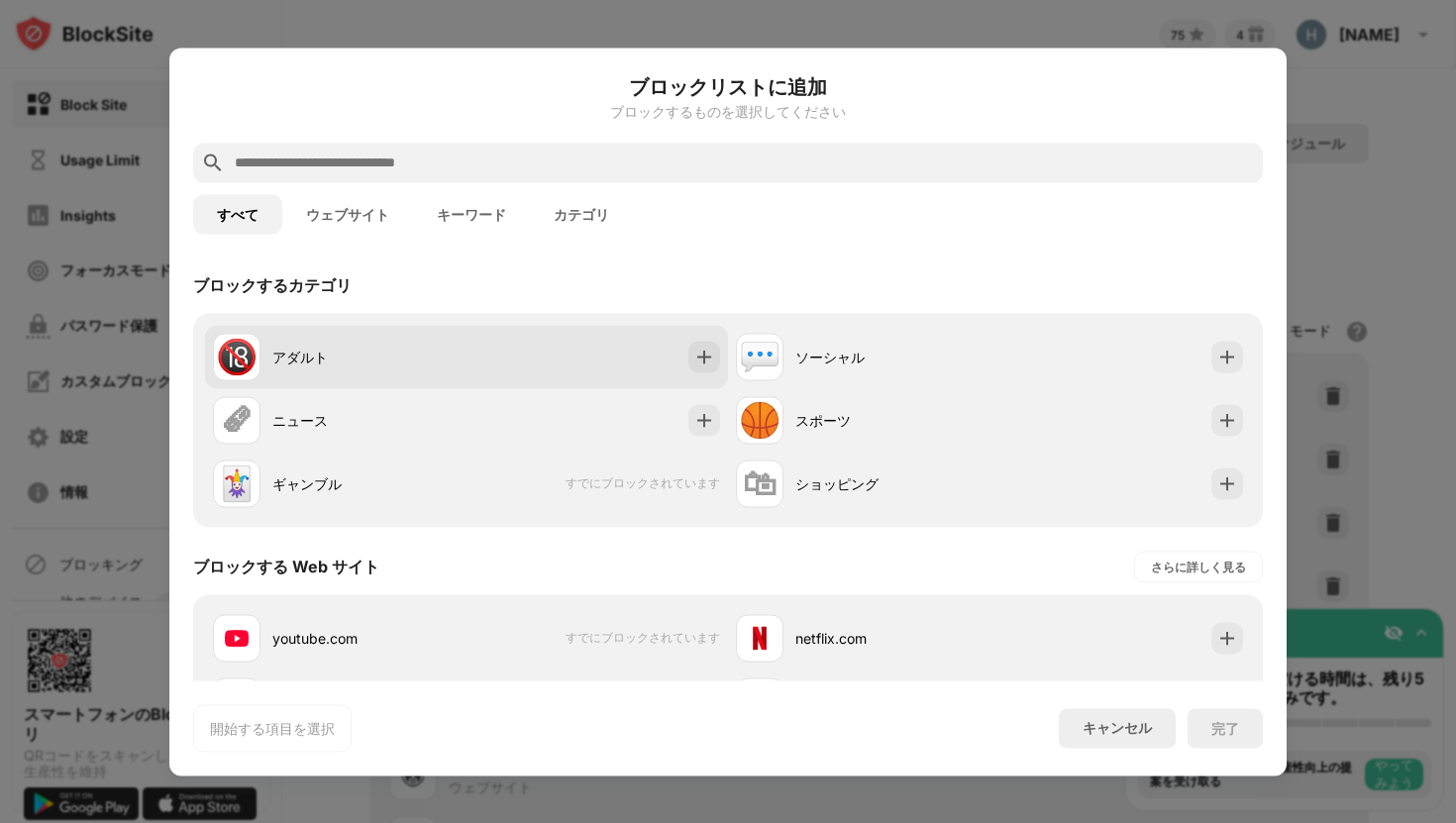 click at bounding box center (704, 357) 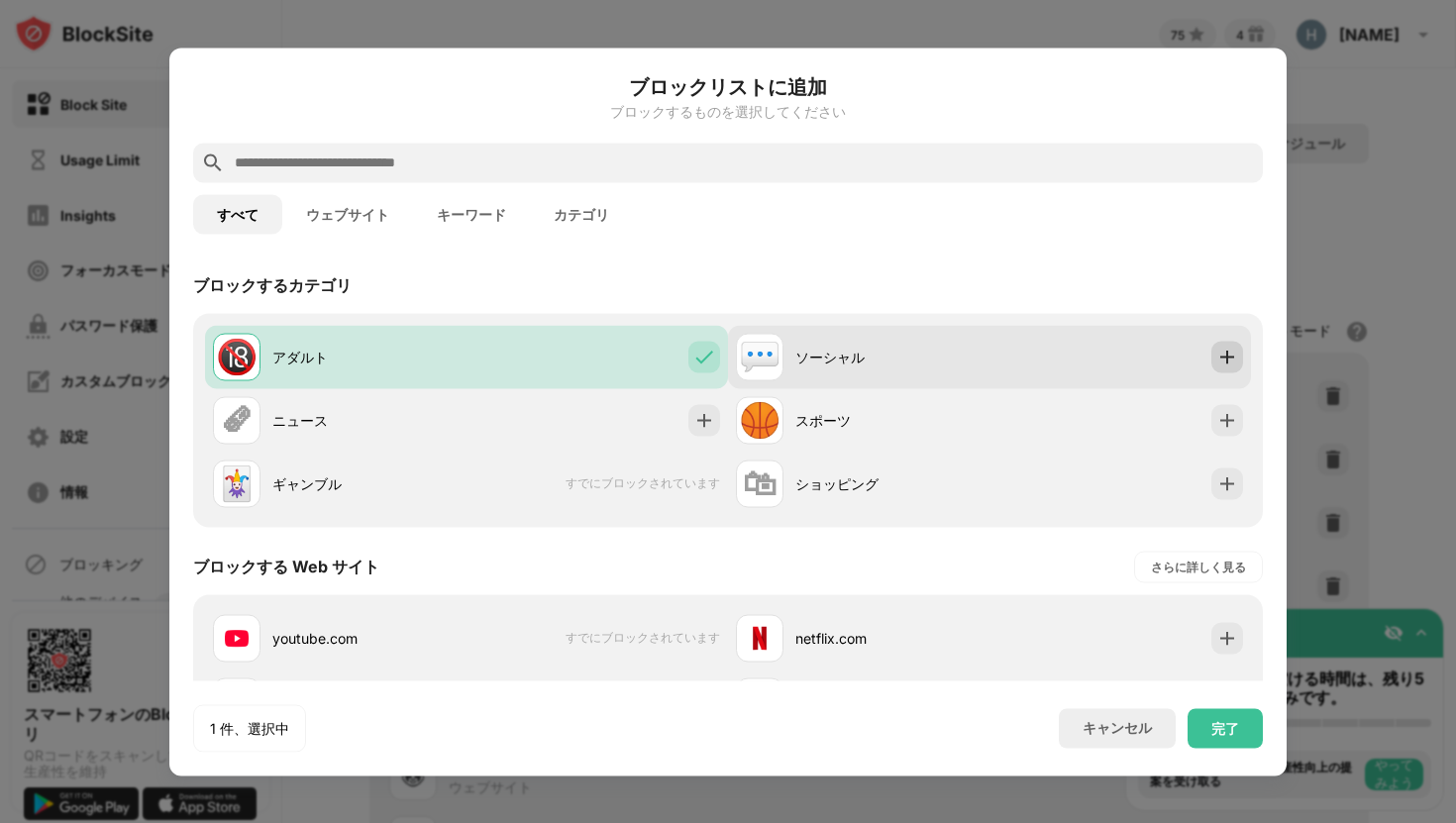 click at bounding box center (1227, 357) 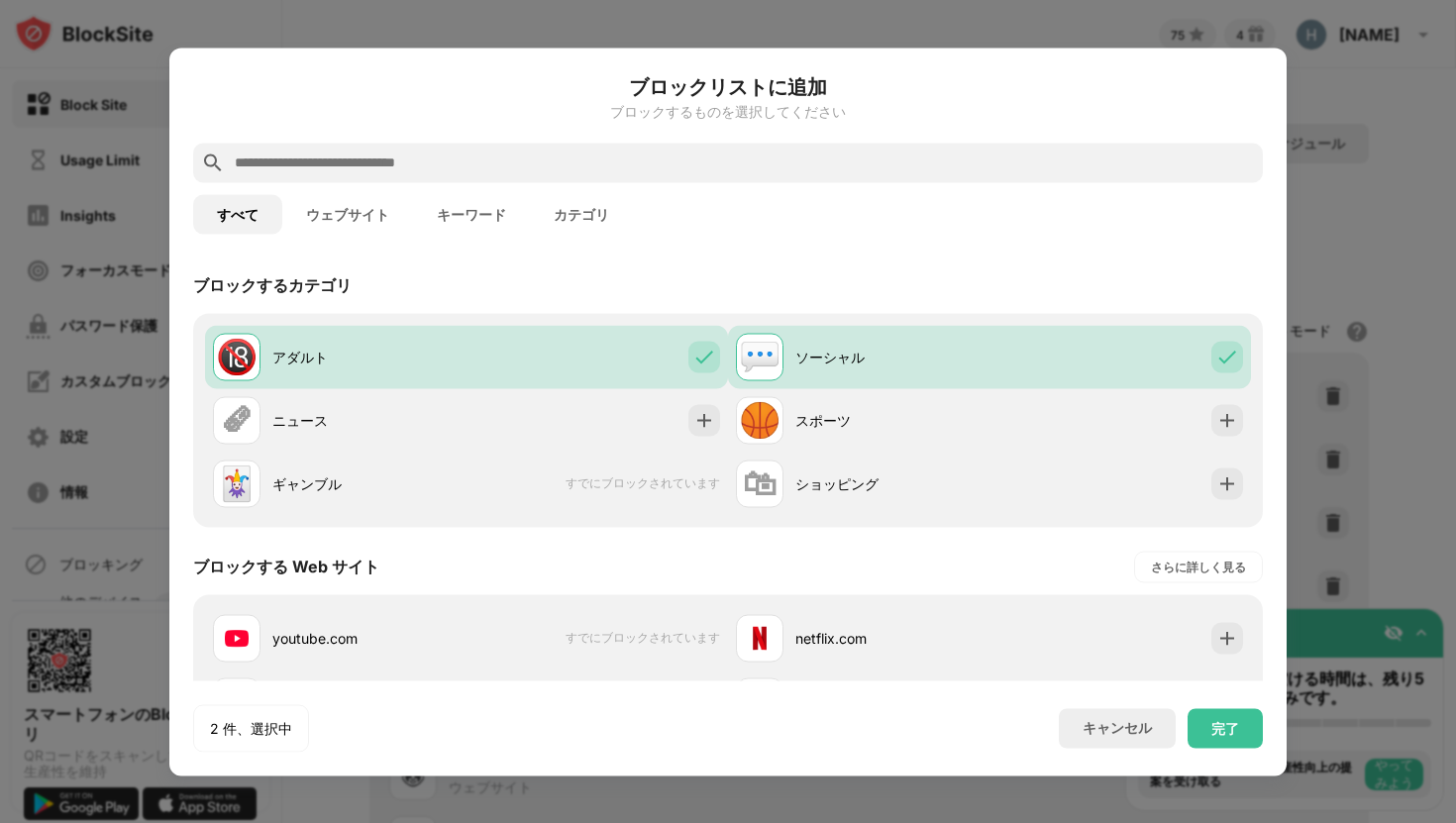 click on "ウェブサイト" at bounding box center (348, 214) 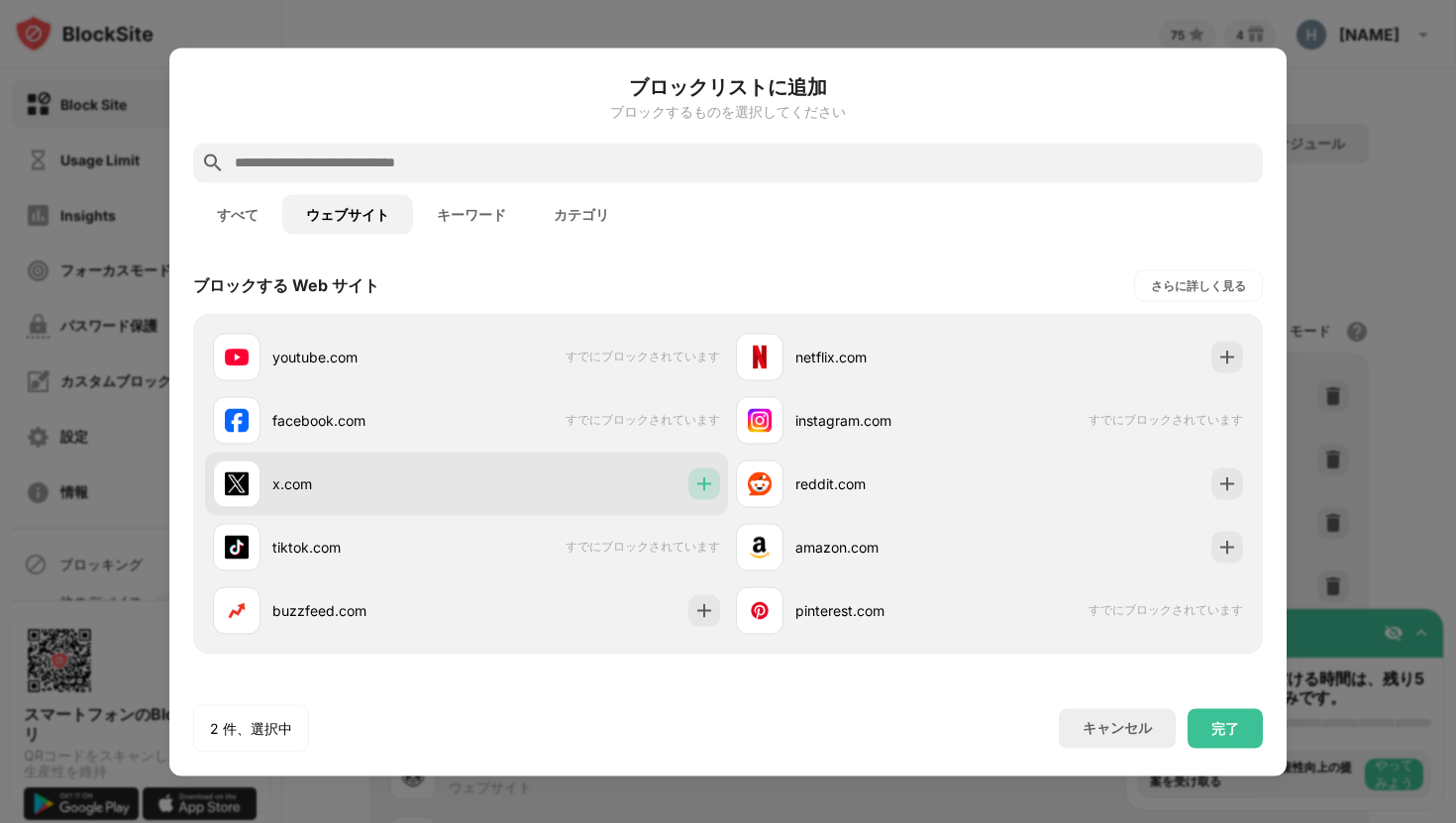 click at bounding box center (704, 483) 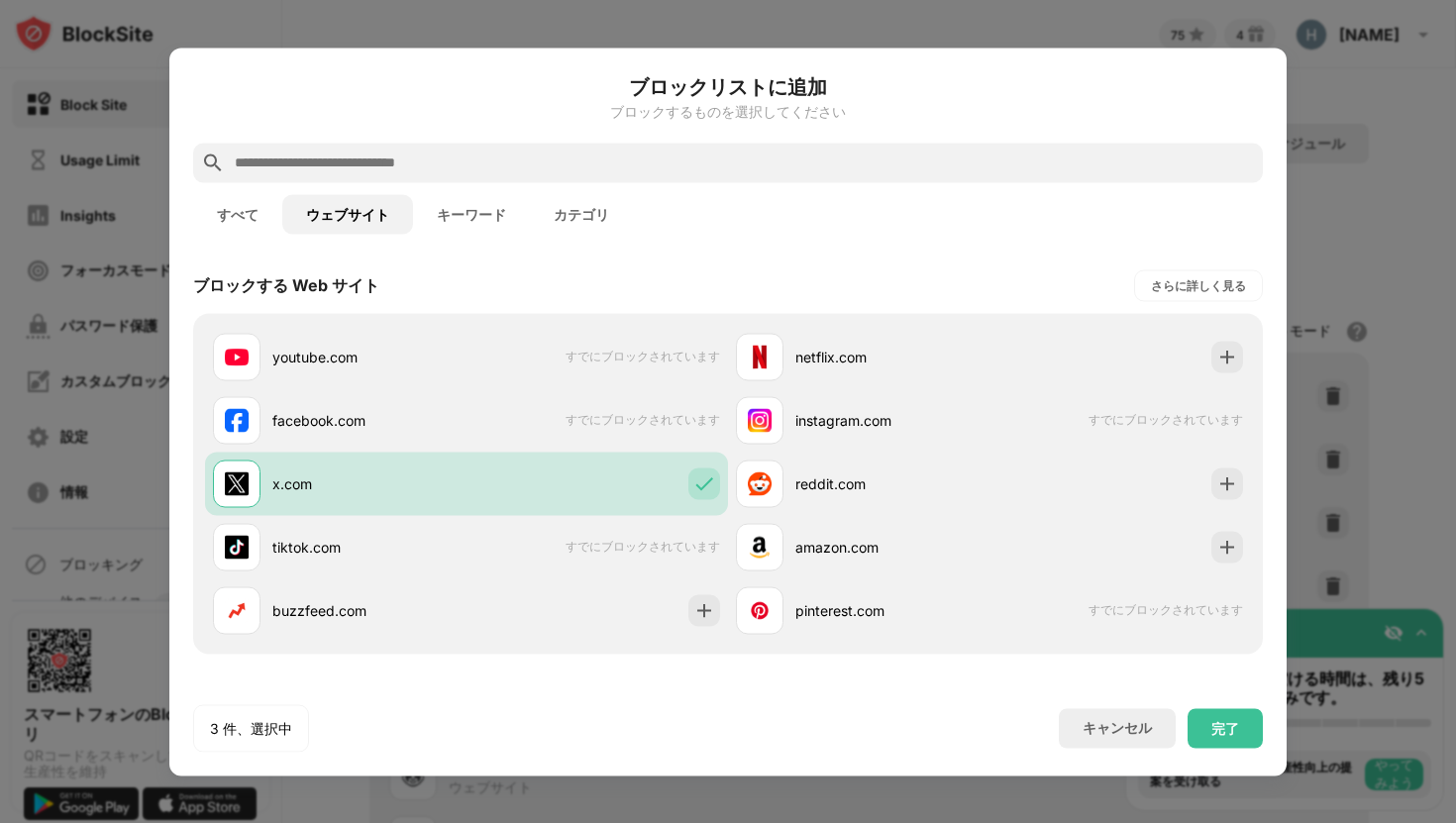 click on "カテゴリ" at bounding box center (581, 214) 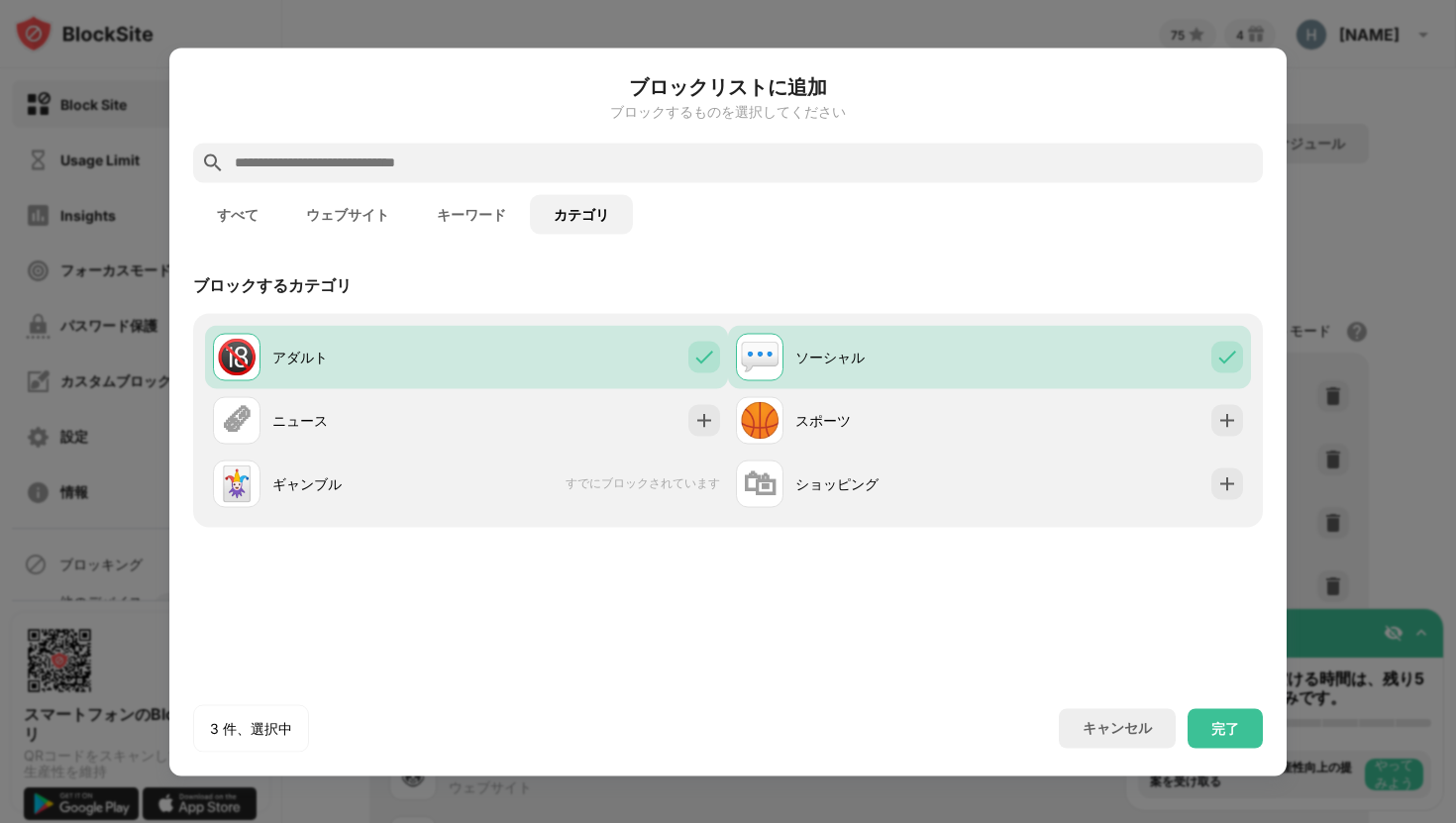 click on "キーワード" at bounding box center (471, 214) 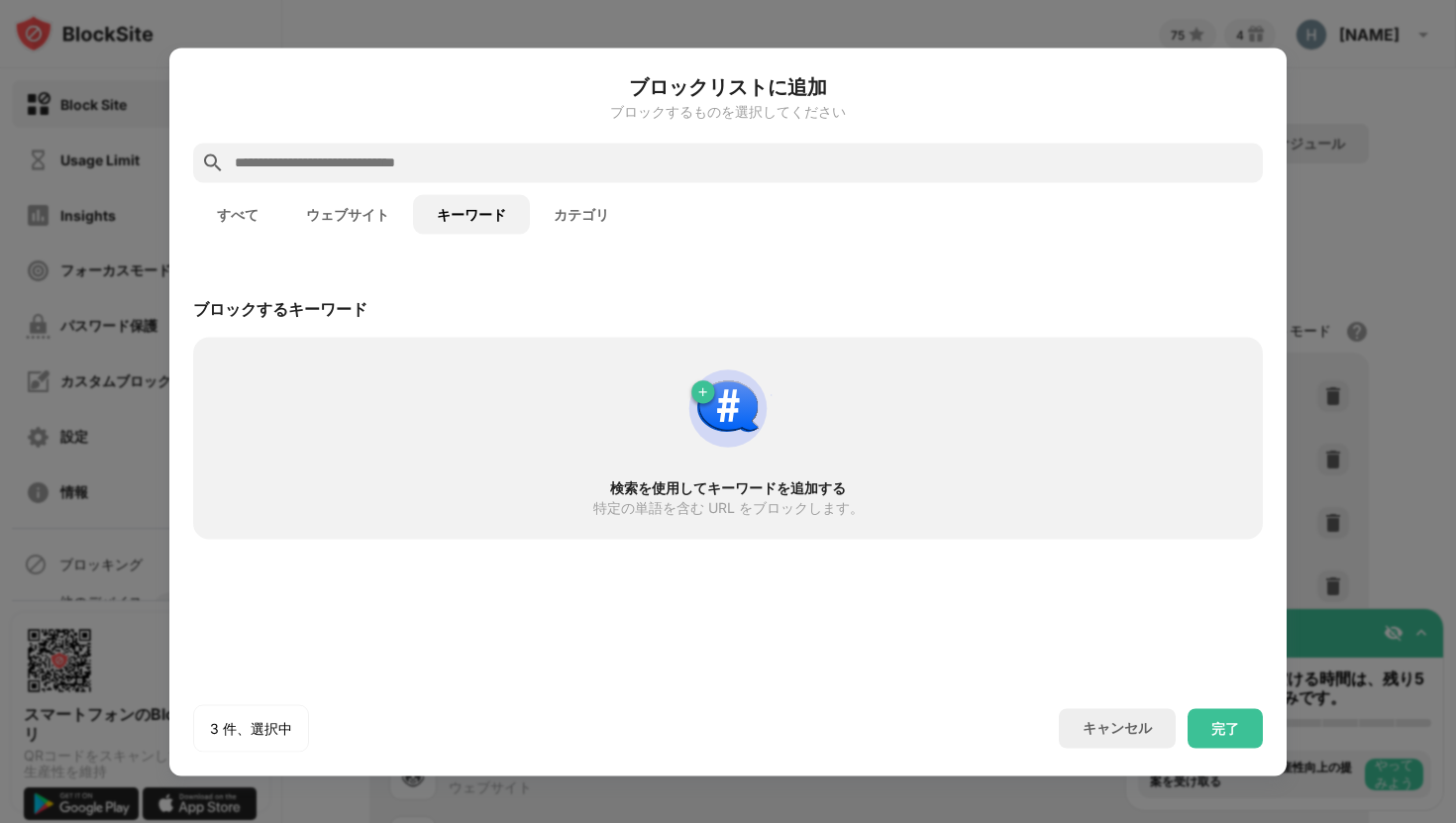 click on "ウェブサイト" at bounding box center [348, 214] 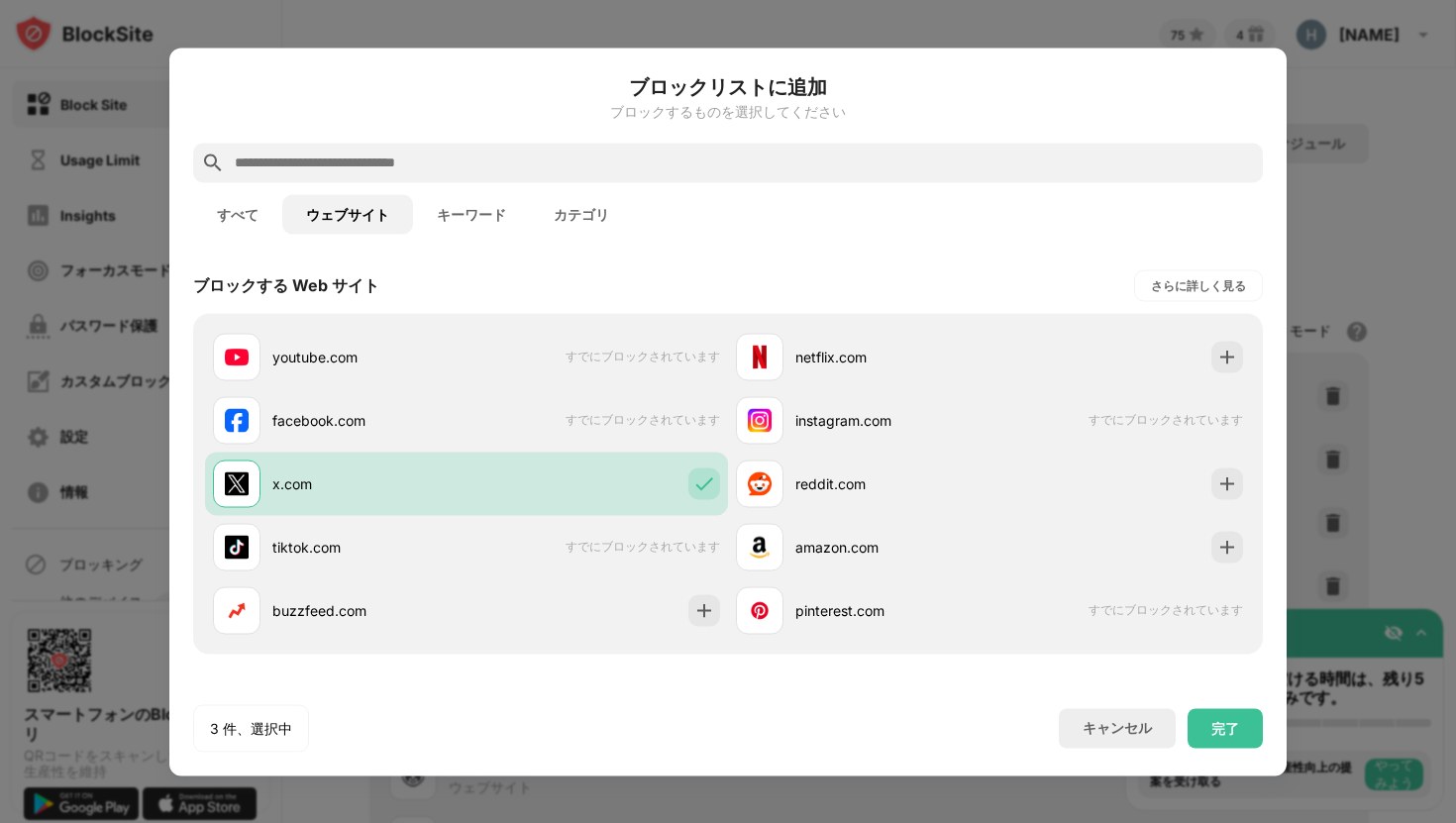click on "すべて" at bounding box center (238, 214) 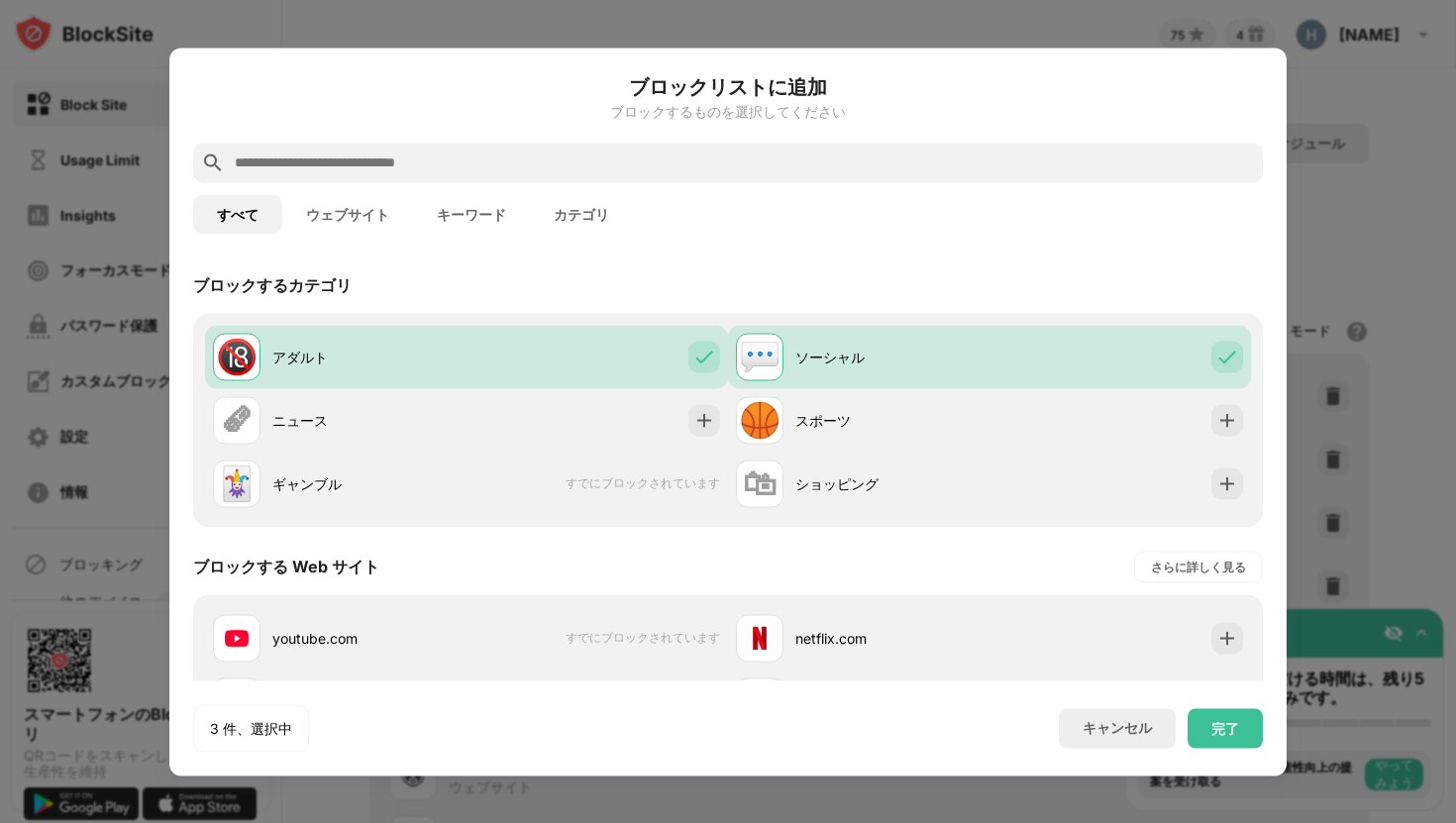 click on "ウェブサイト" at bounding box center [348, 214] 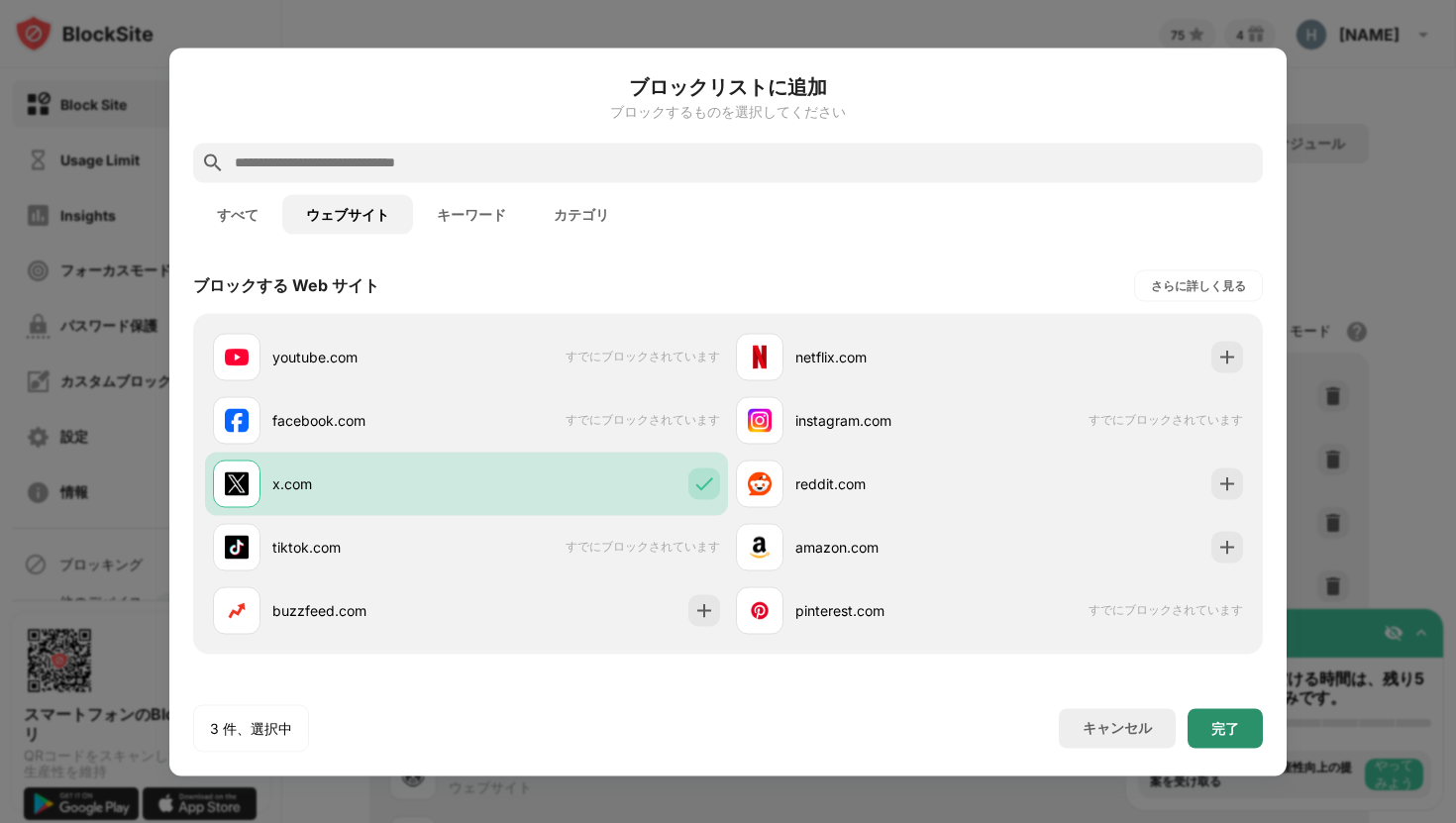 click on "完了" at bounding box center (1225, 728) 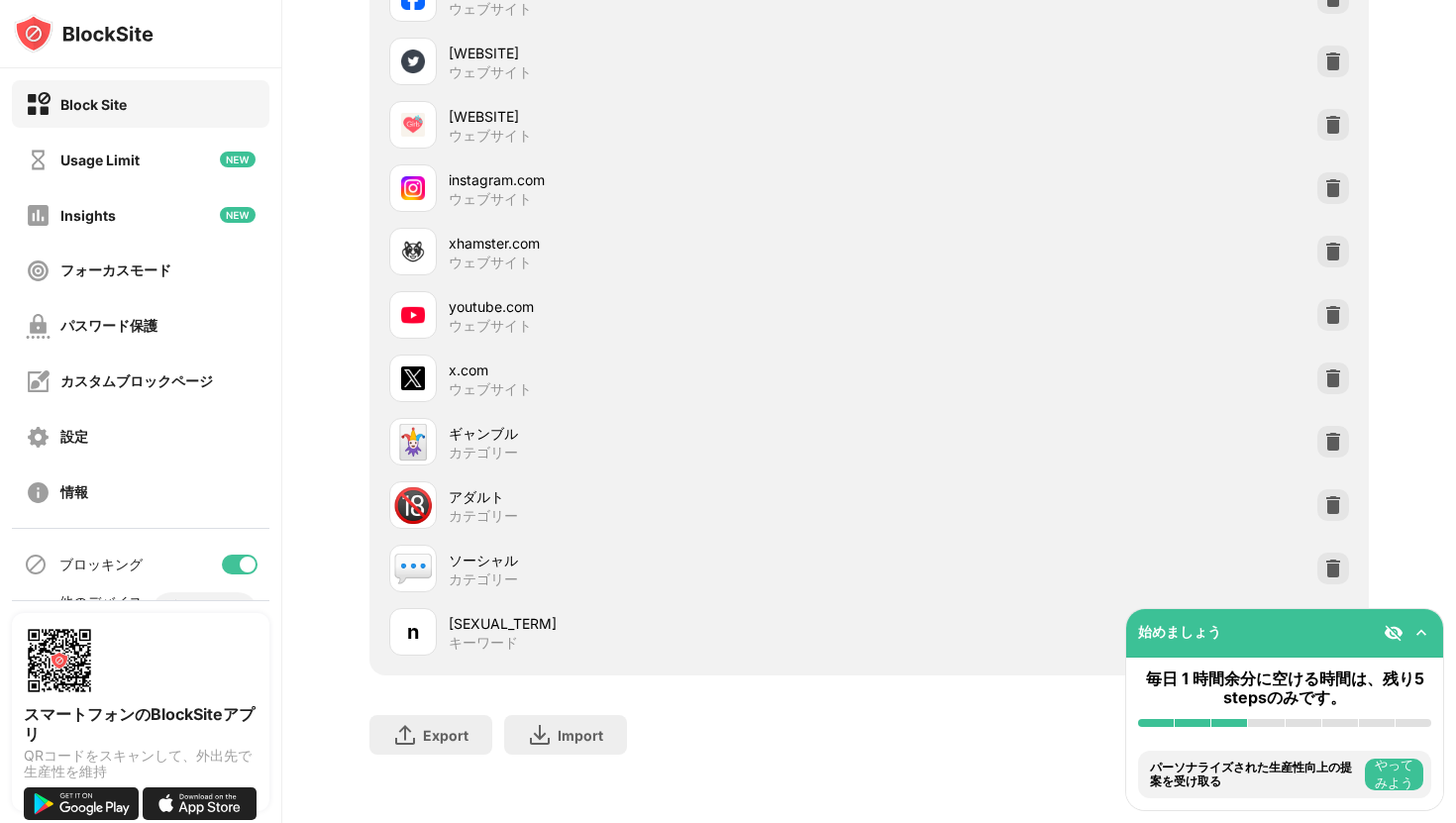 scroll, scrollTop: 541, scrollLeft: 0, axis: vertical 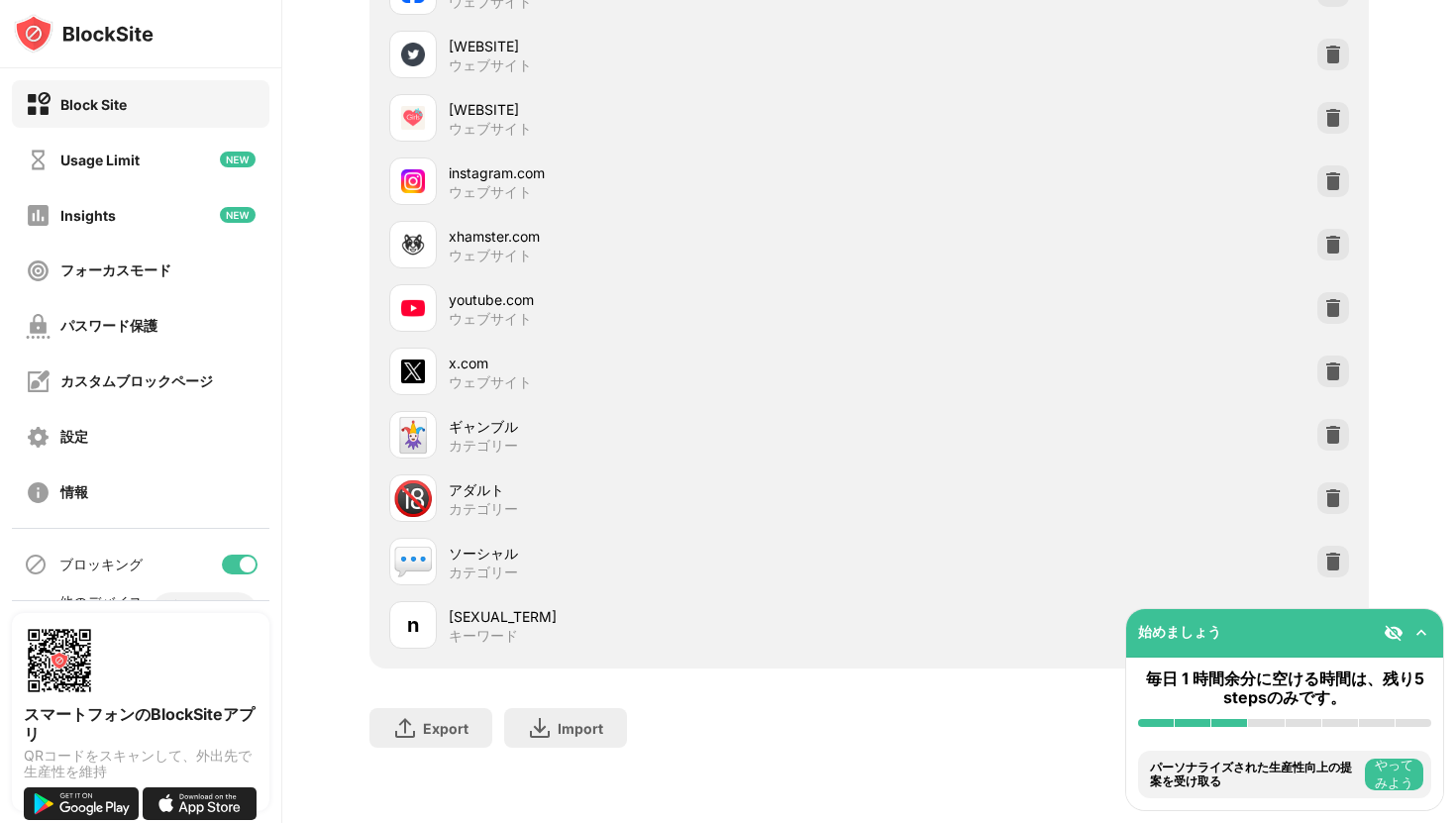 click at bounding box center [1421, 633] 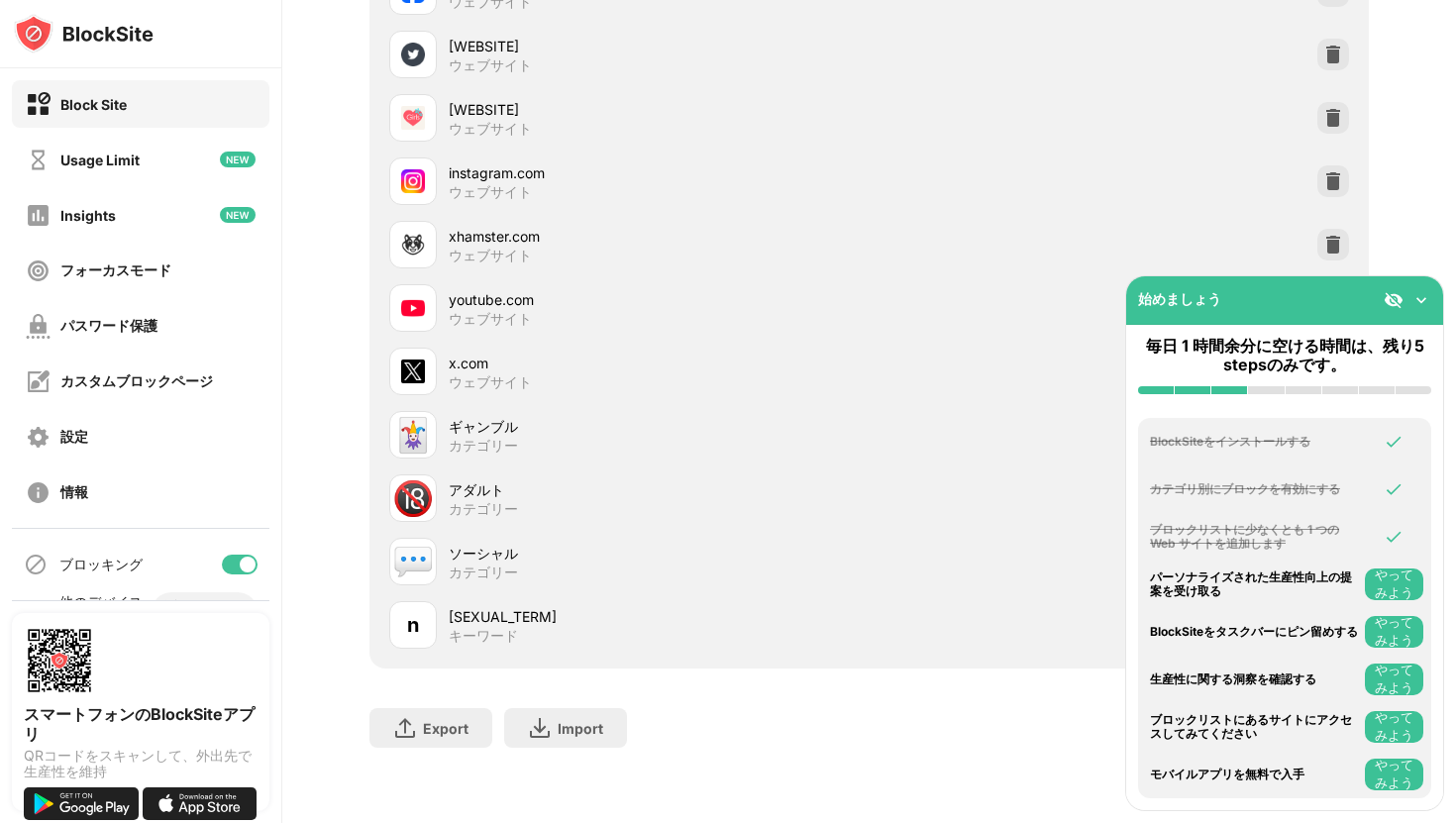 click at bounding box center (1421, 300) 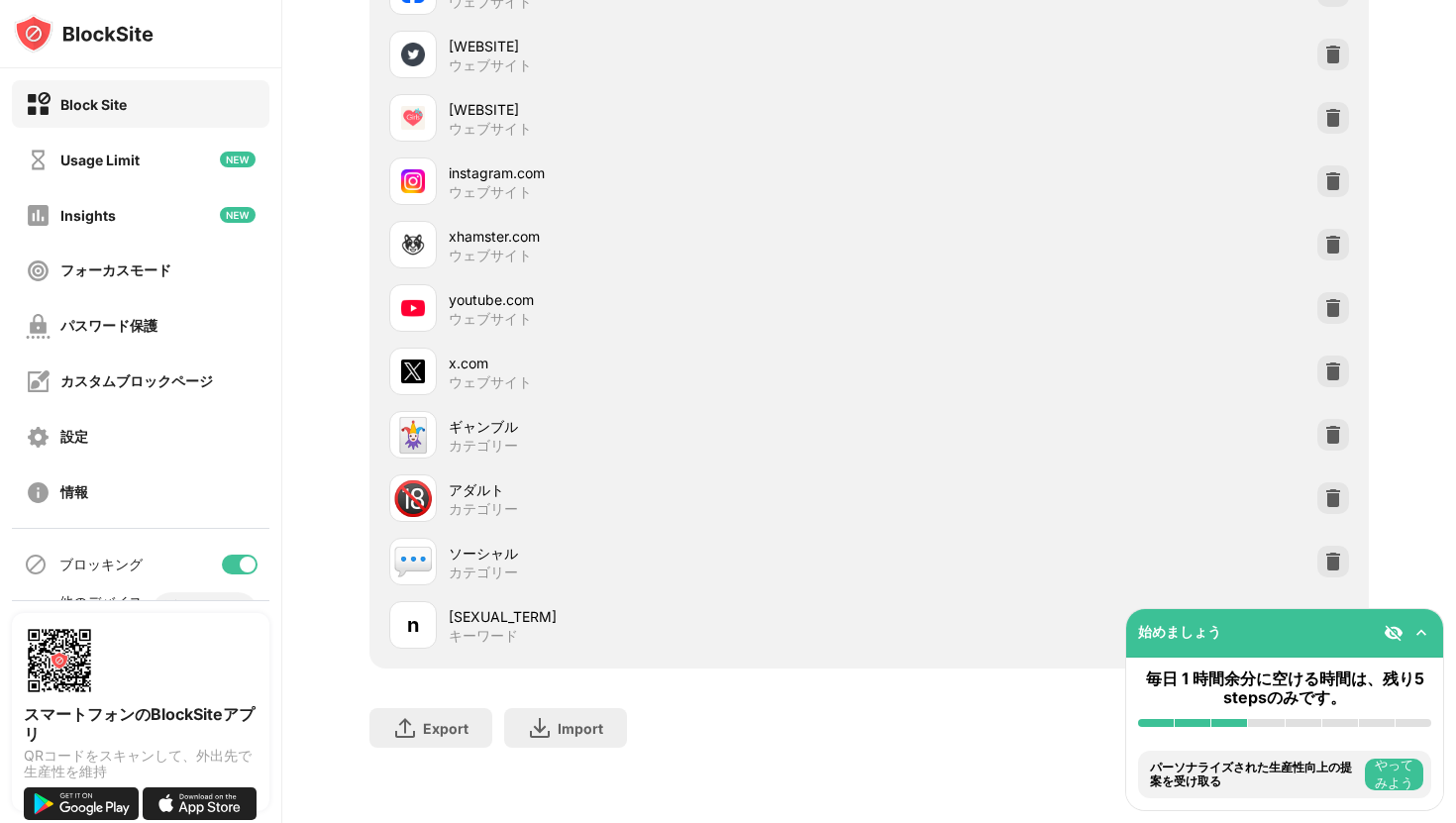 click on "Export ファイルのエクスポート (Web サイト アイテムのみ) Import ファイルのインポート (Web サイト アイテムのみ)" at bounding box center [869, 718] 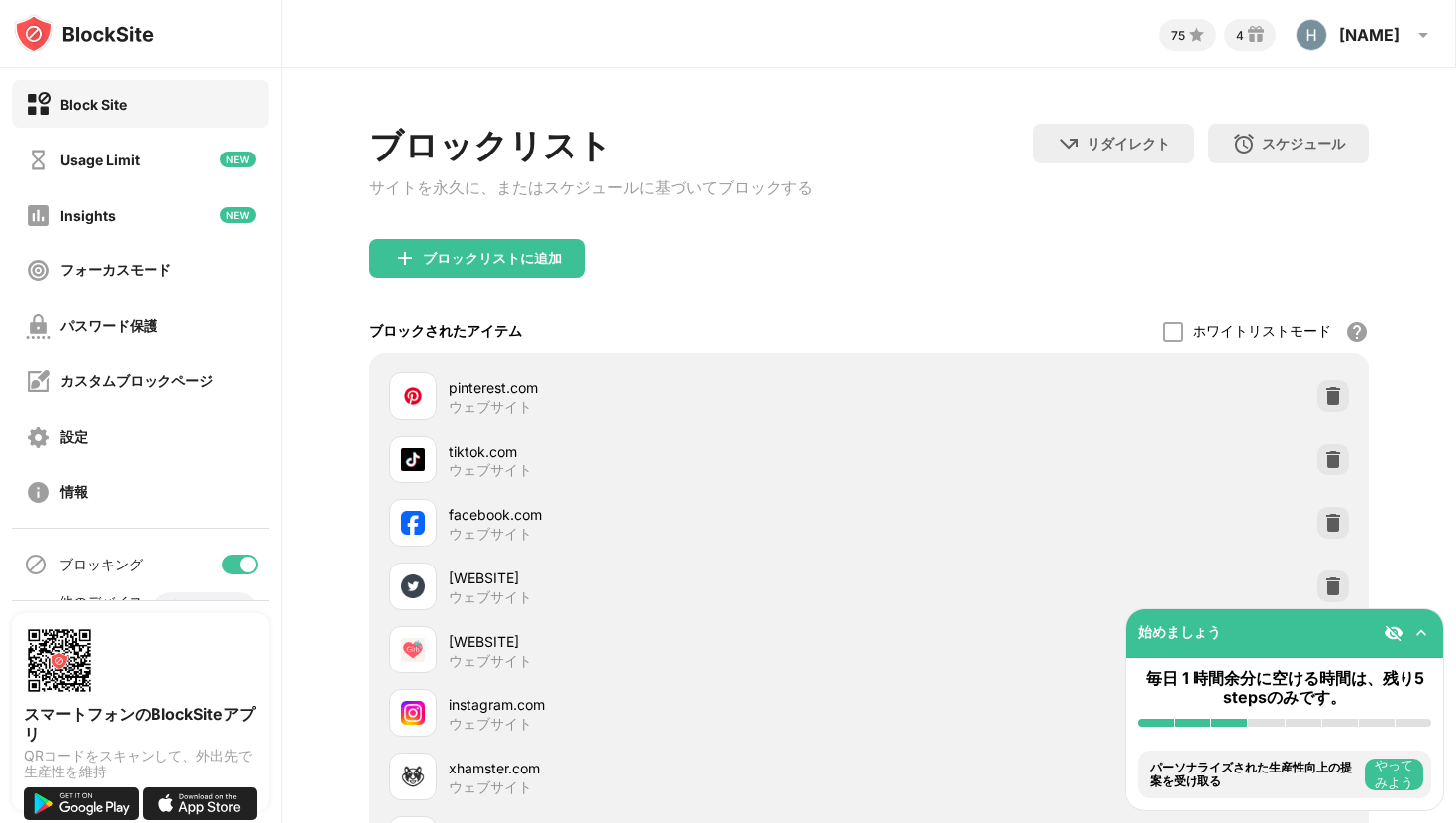 click on "Block Site" at bounding box center (141, 104) 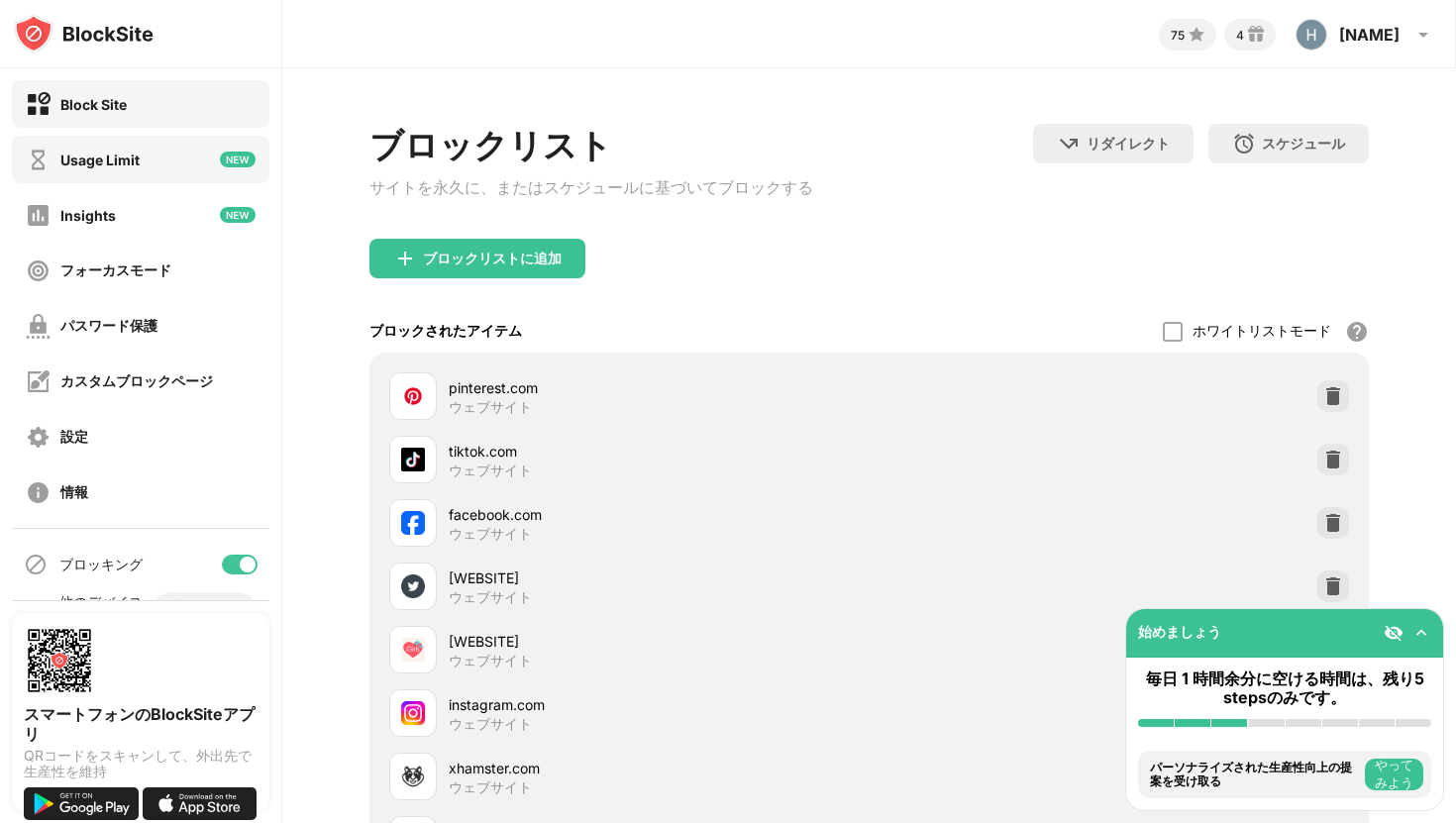 click on "Usage Limit" at bounding box center (100, 159) 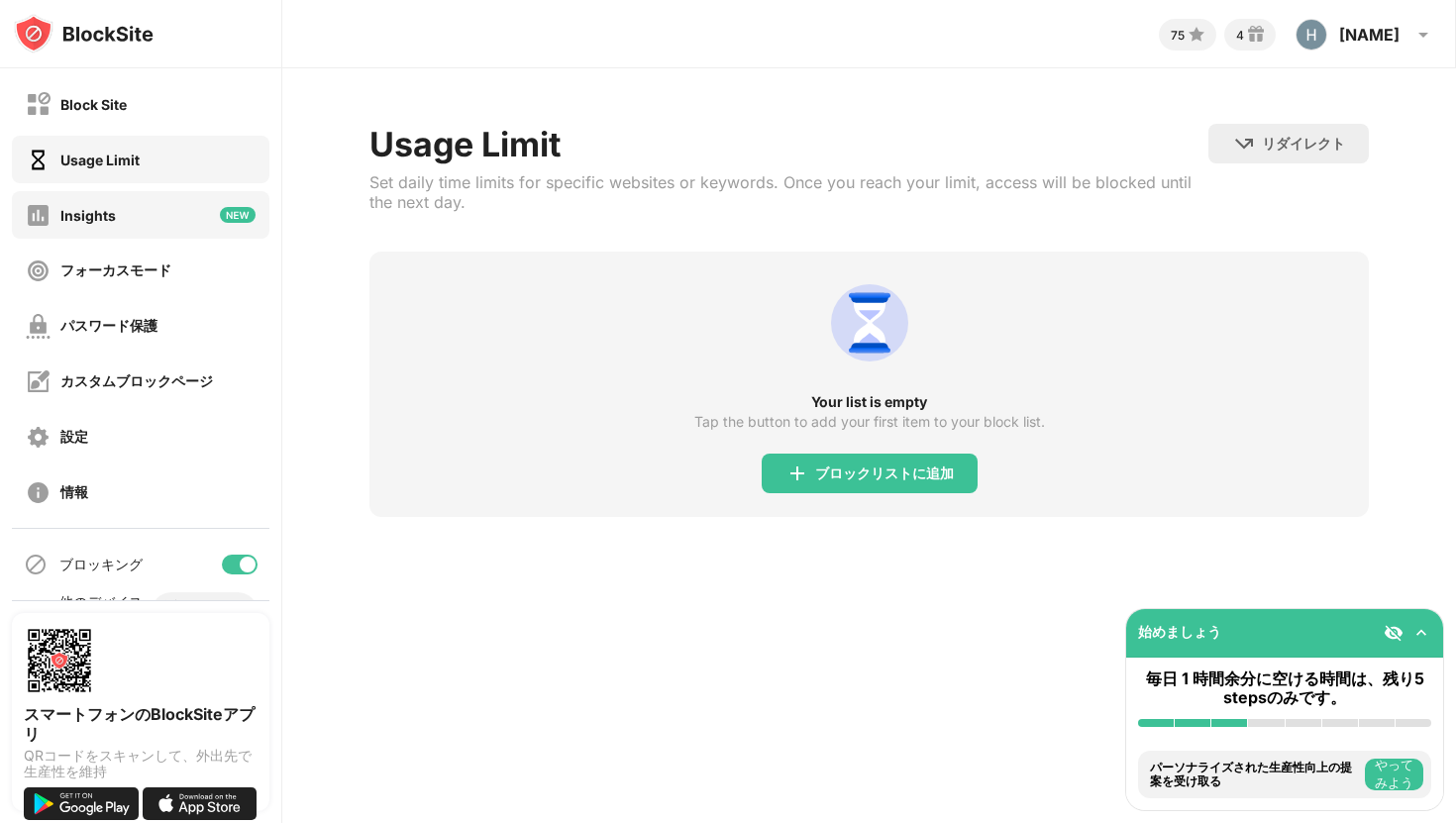 click on "Insights" at bounding box center (141, 215) 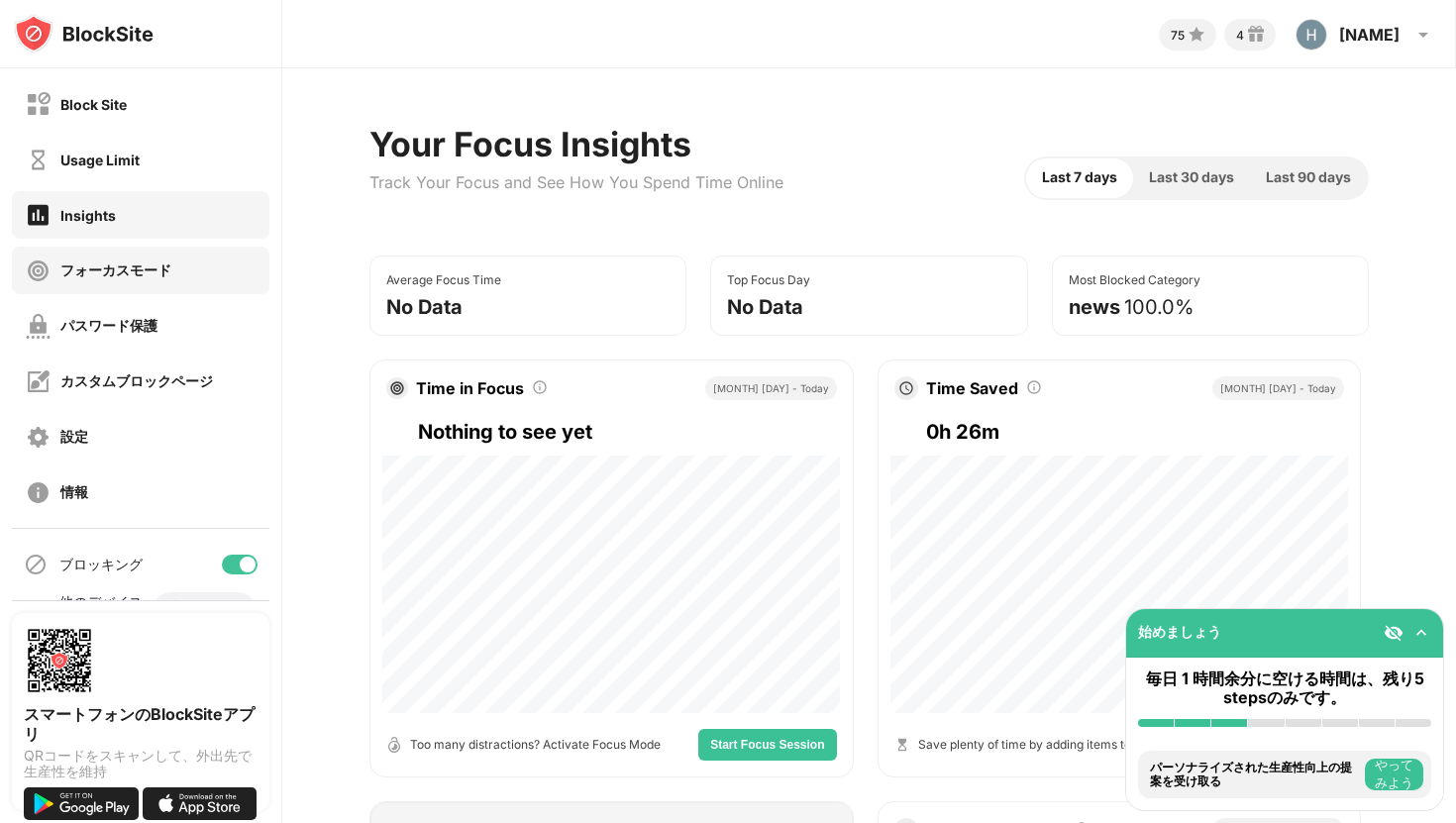 click on "フォーカスモード" at bounding box center [116, 270] 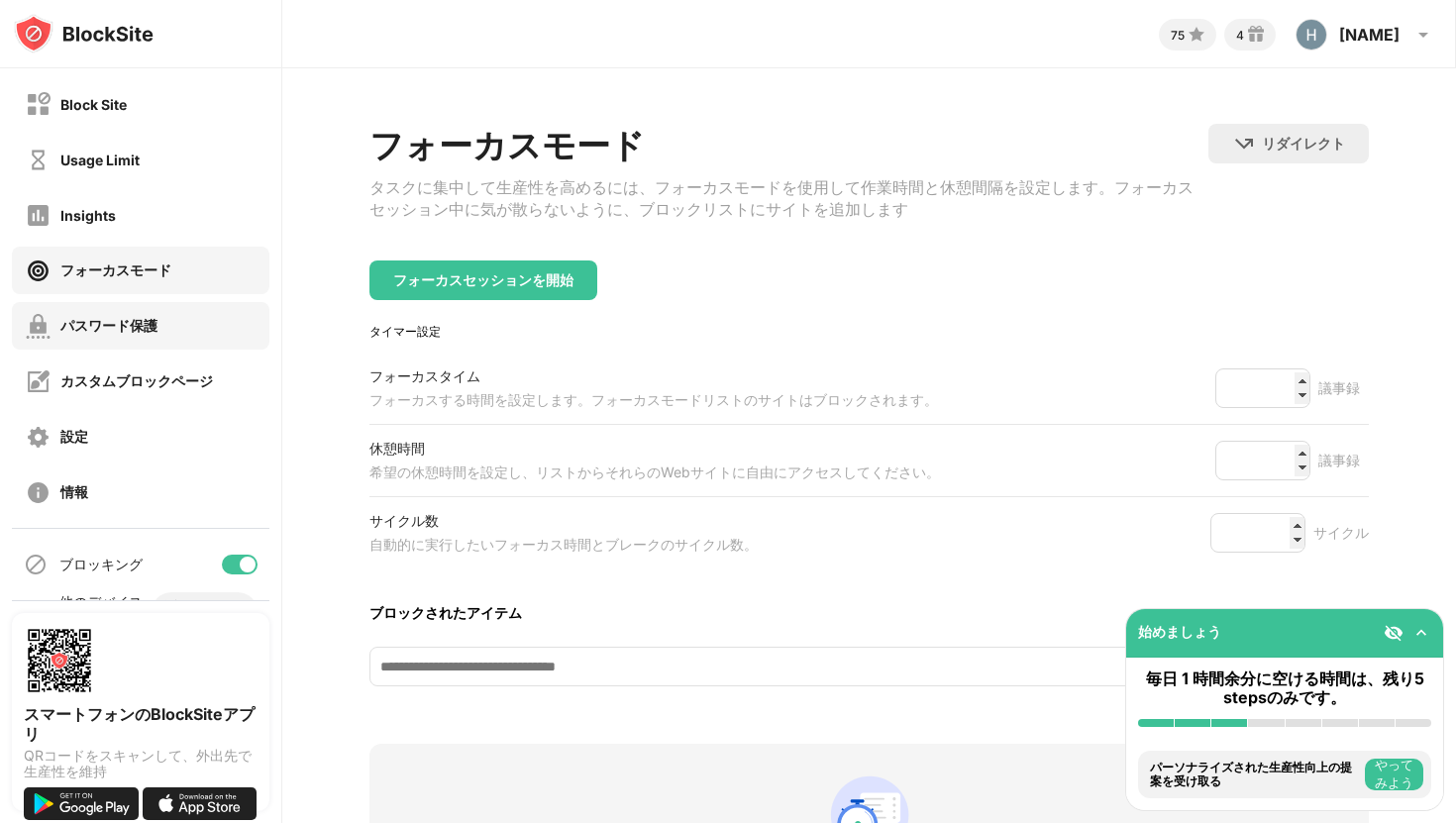 click on "パスワード保護" at bounding box center [109, 326] 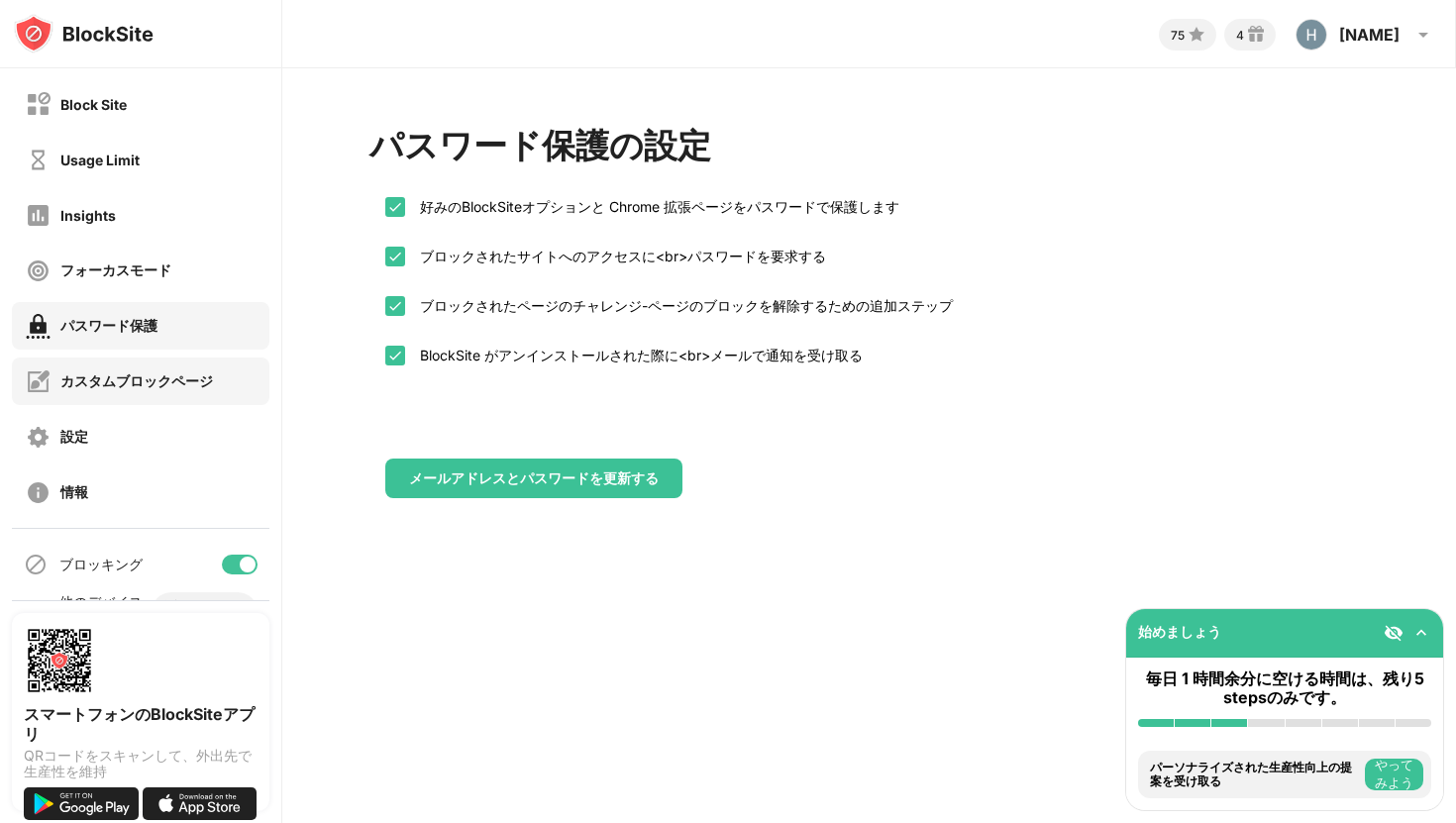 click on "カスタムブロックページ" at bounding box center [137, 381] 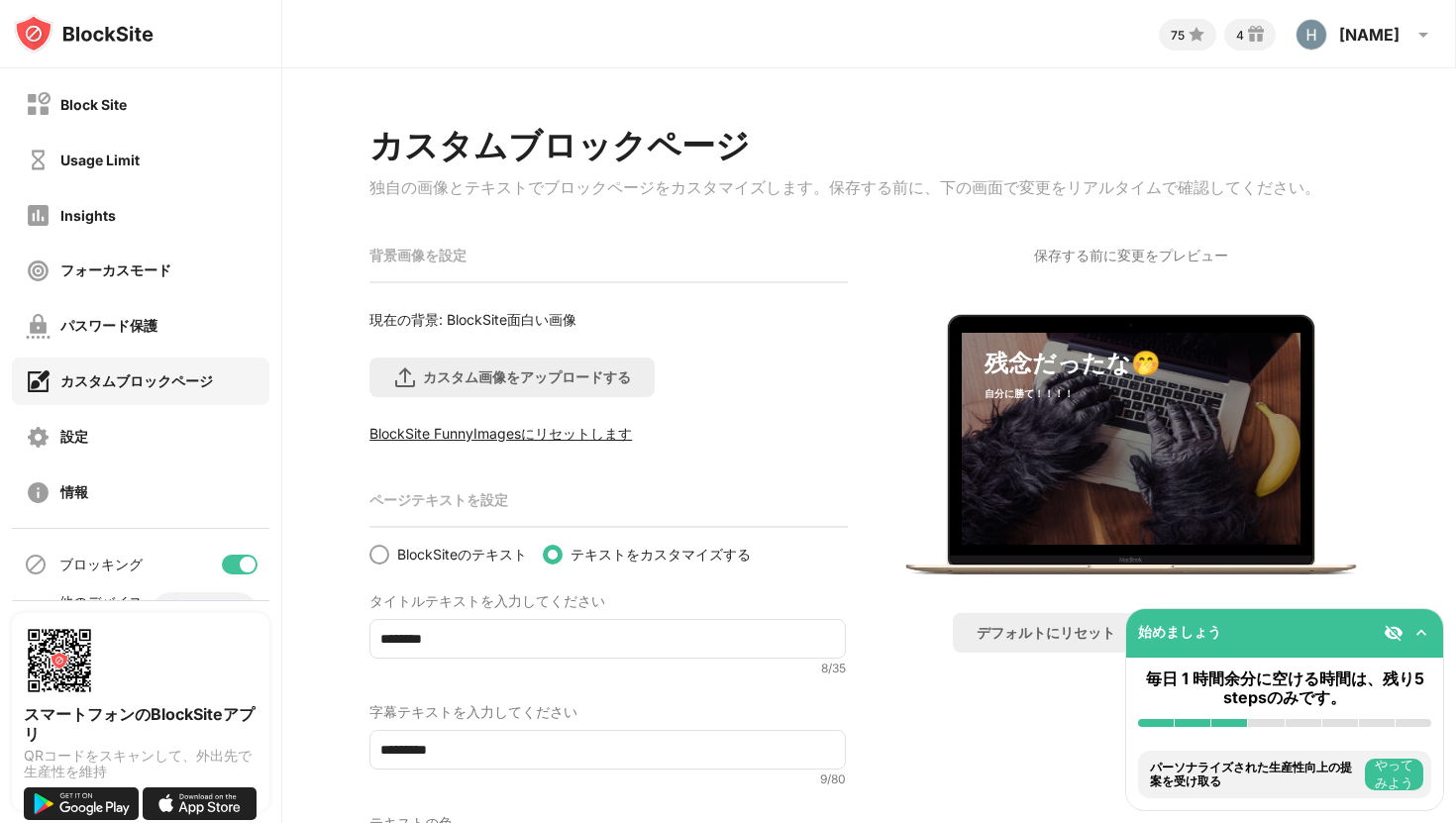 scroll, scrollTop: 118, scrollLeft: 0, axis: vertical 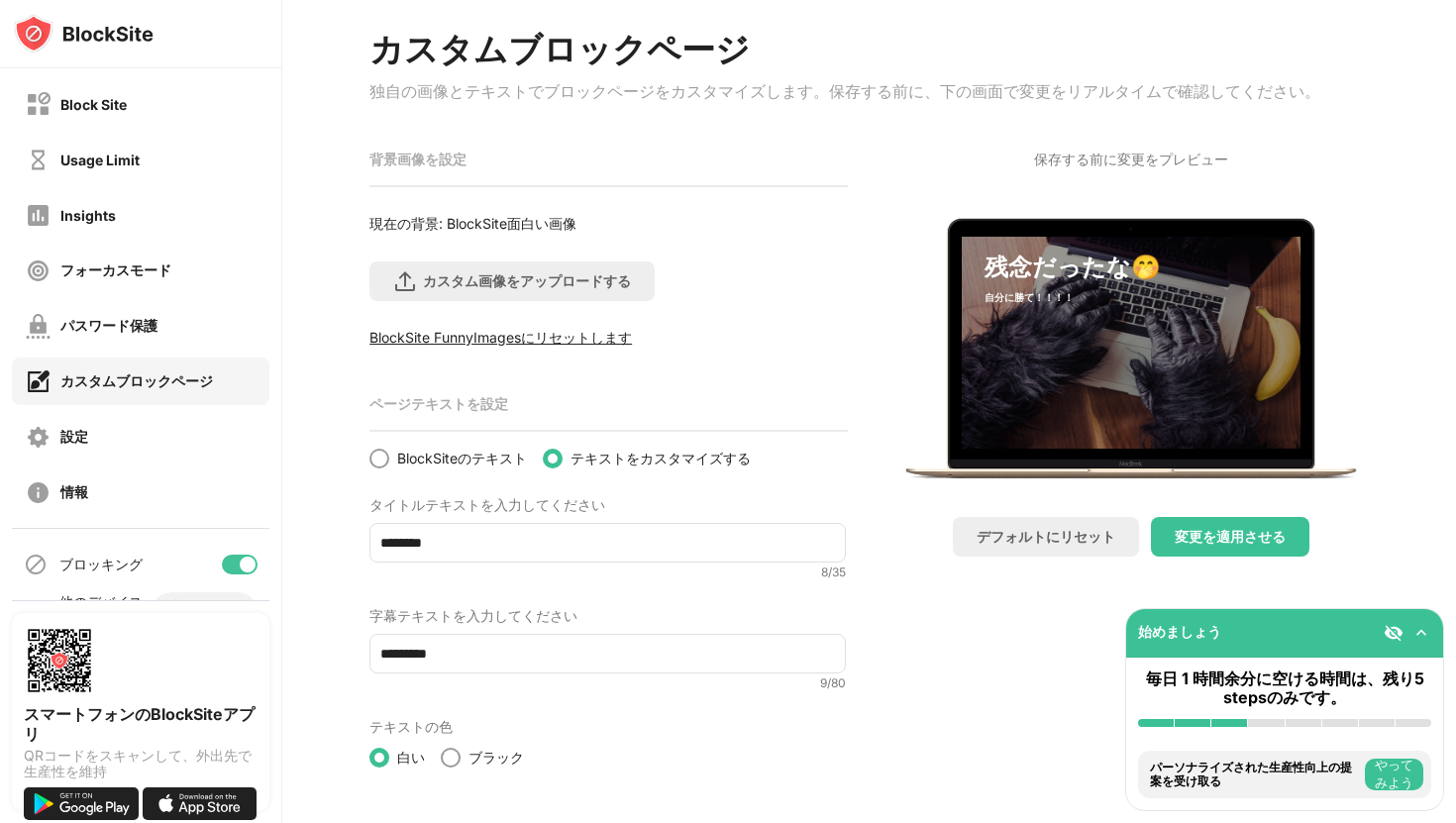 click on "*********" at bounding box center (607, 654) 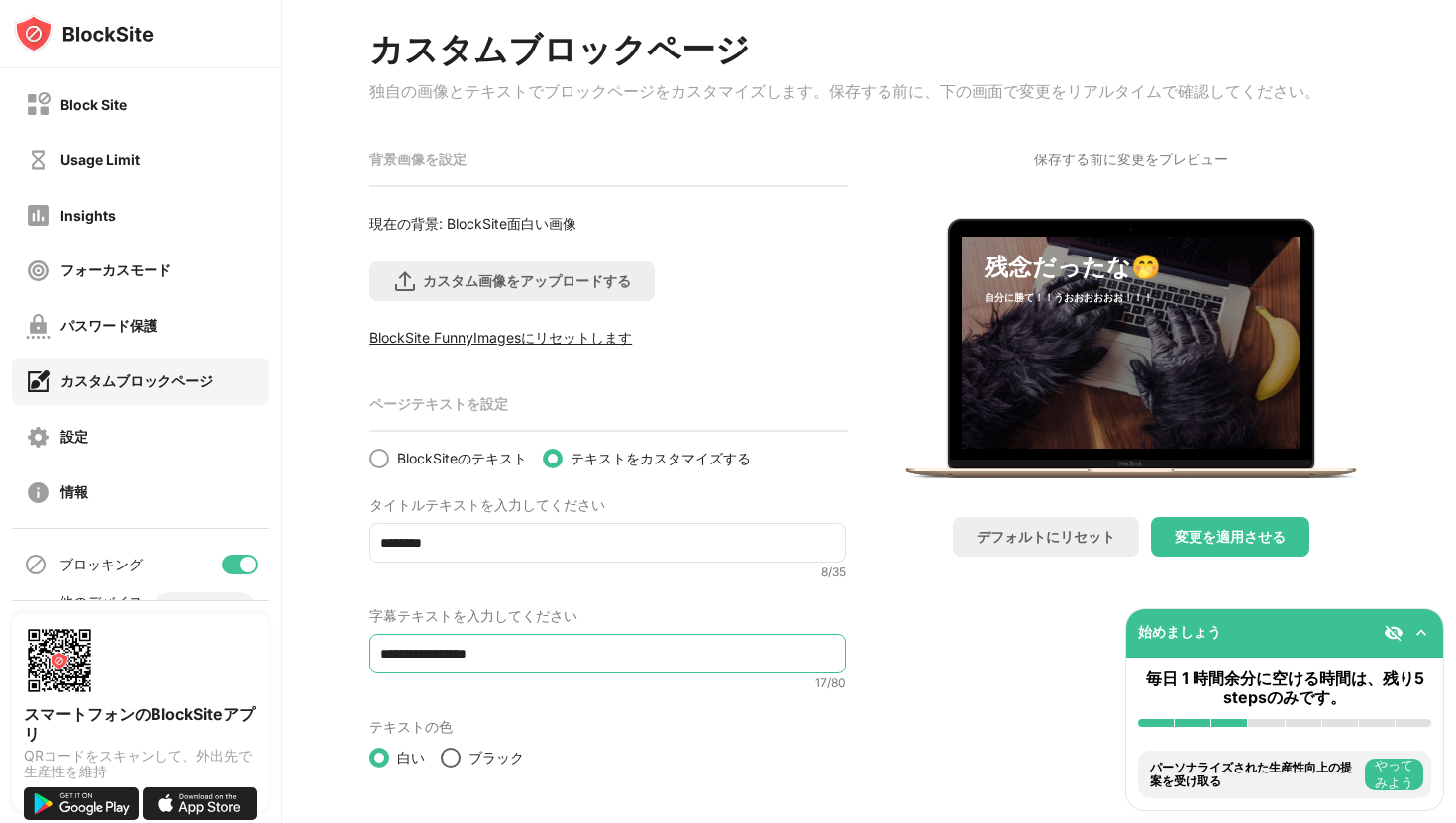 type on "**********" 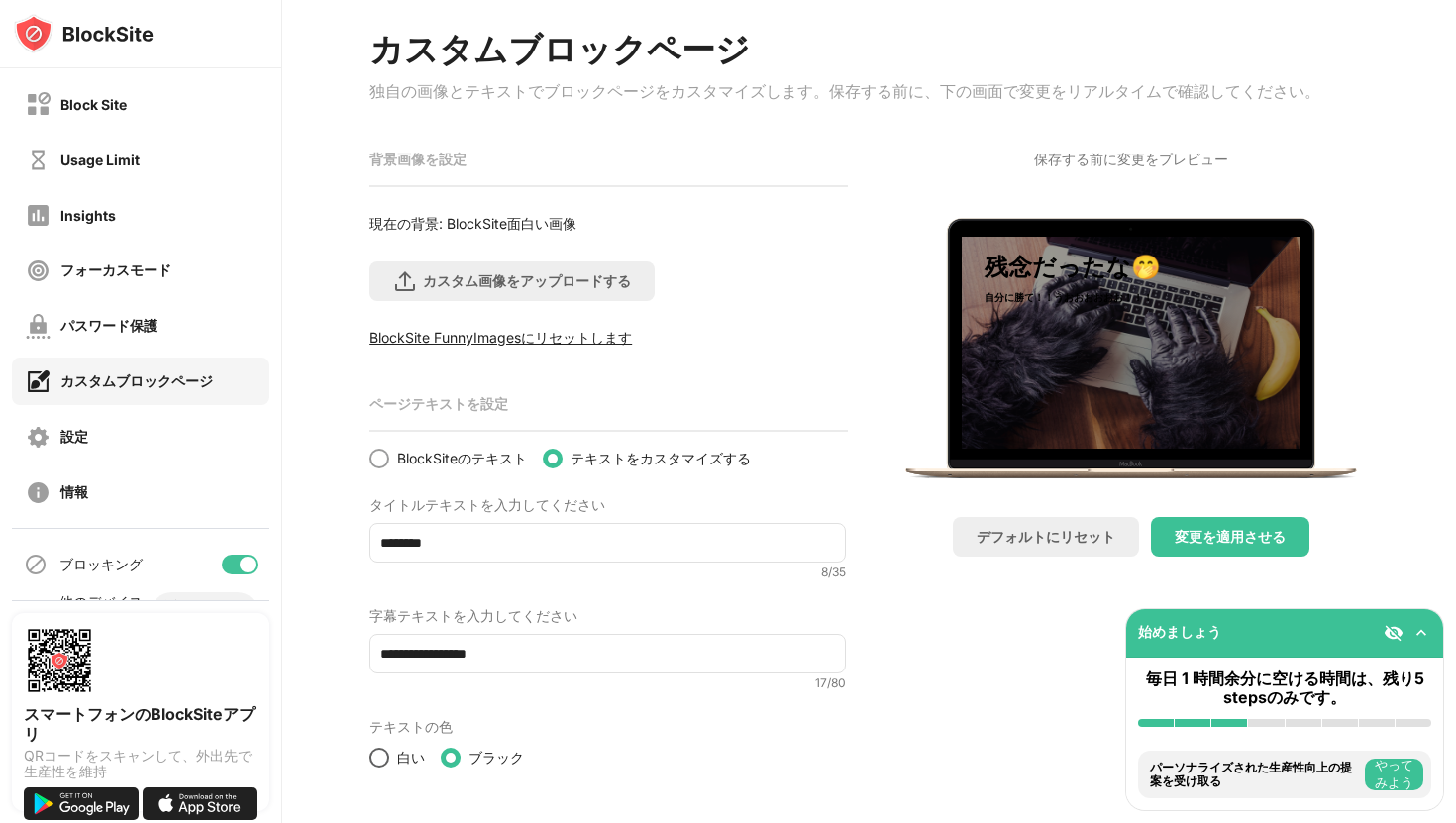 click at bounding box center (379, 758) 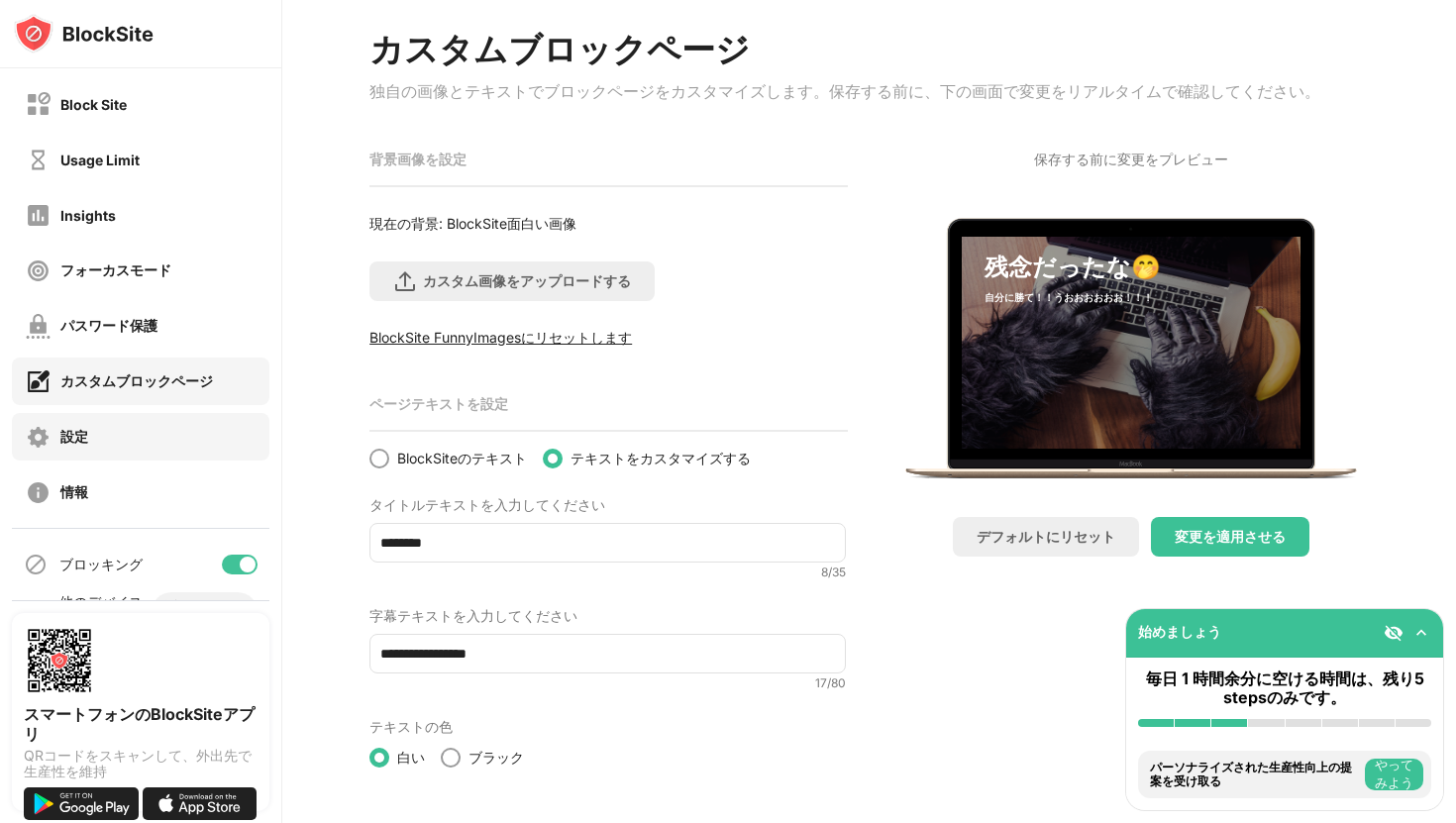 click on "設定" at bounding box center (141, 437) 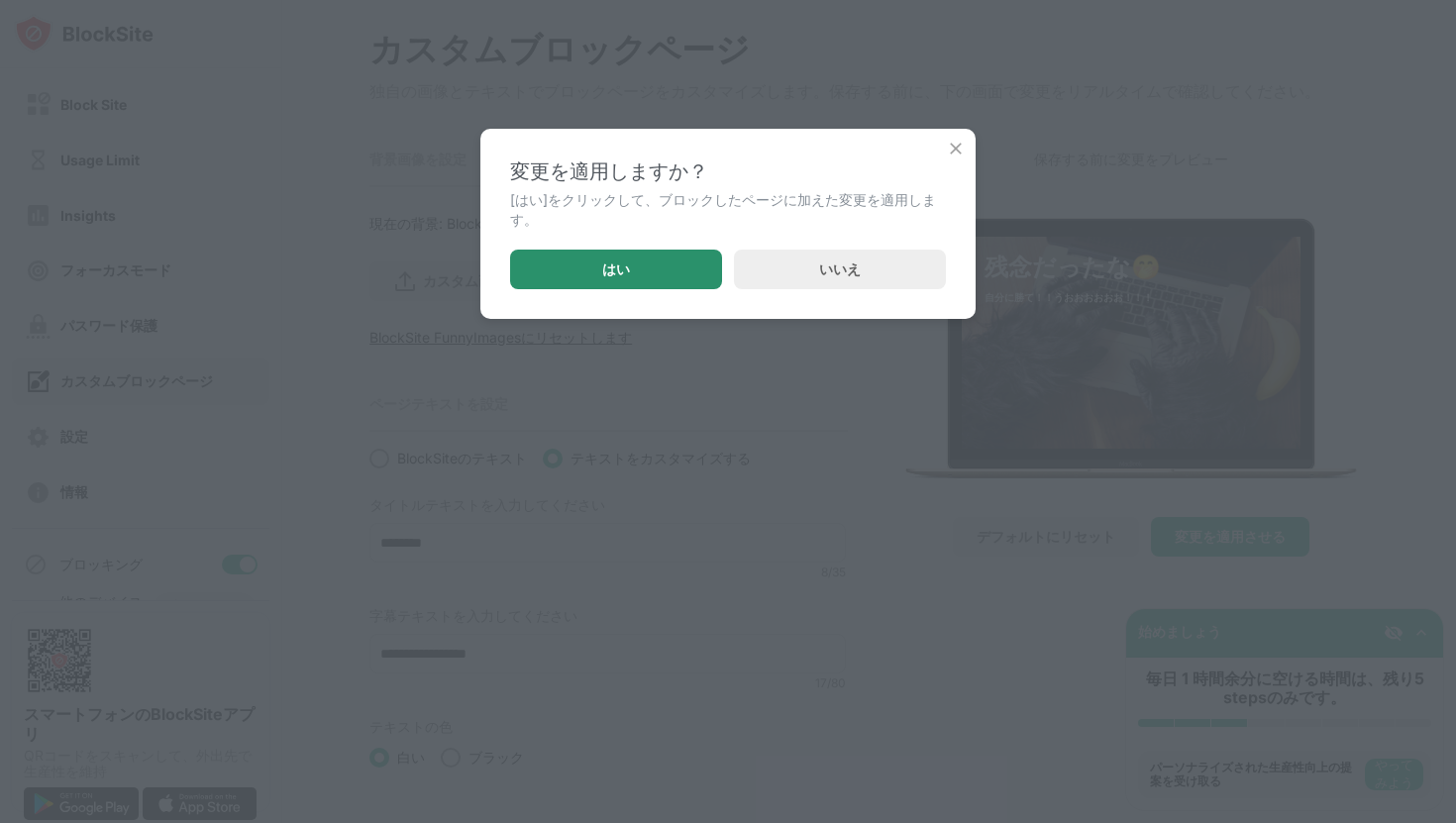 click on "はい" at bounding box center [616, 269] 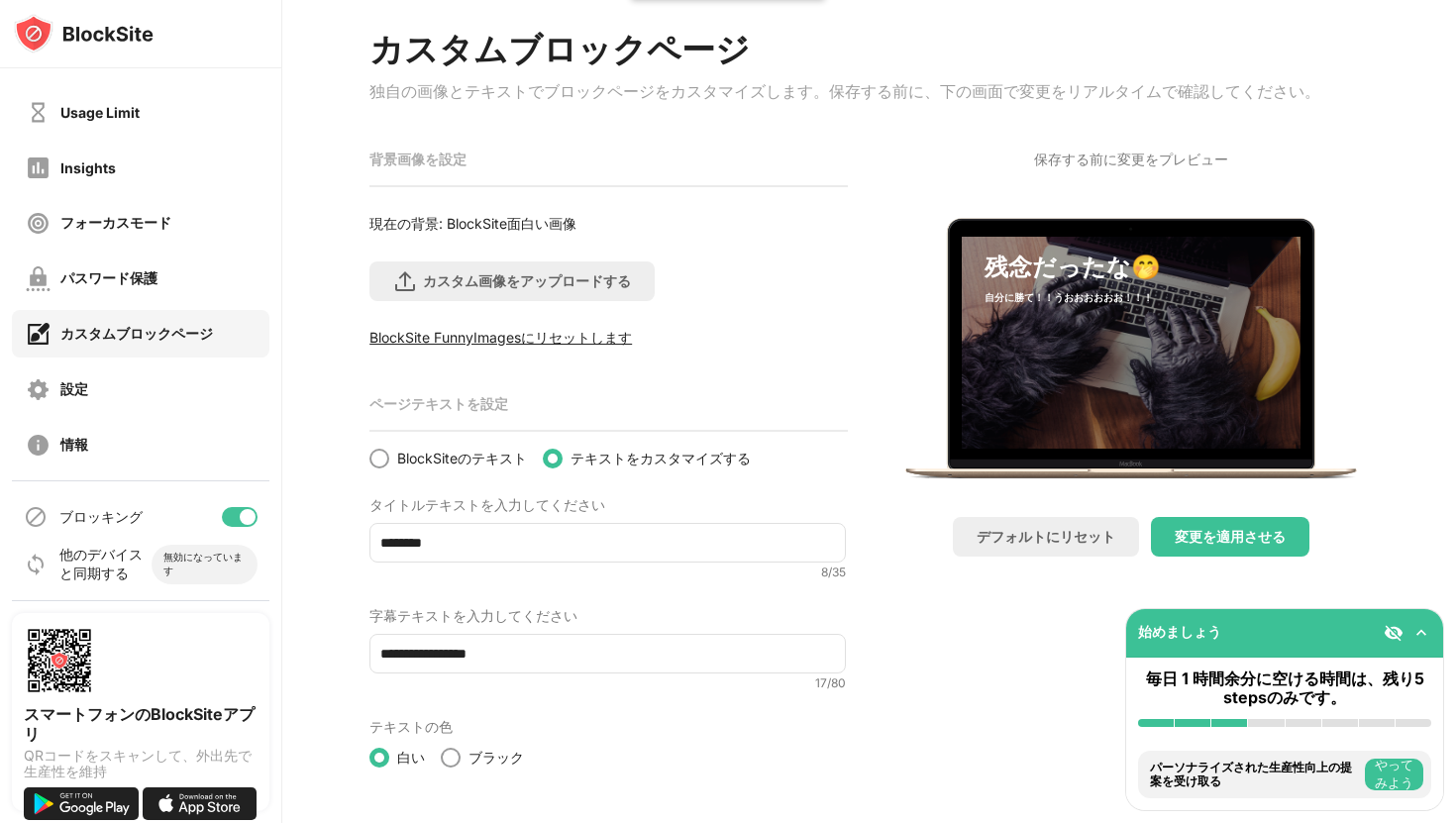 scroll, scrollTop: 0, scrollLeft: 0, axis: both 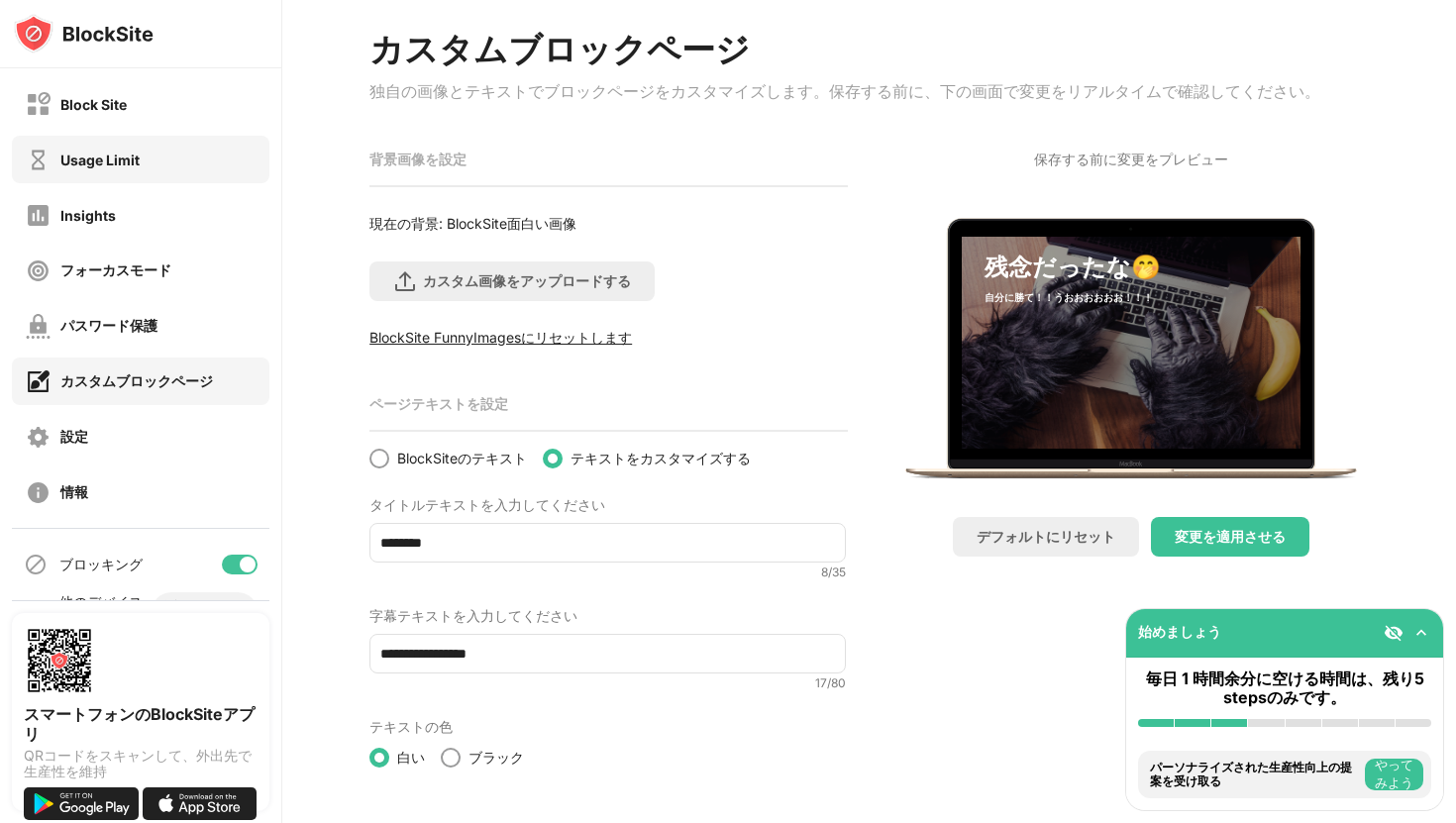 click on "Usage Limit" at bounding box center (141, 159) 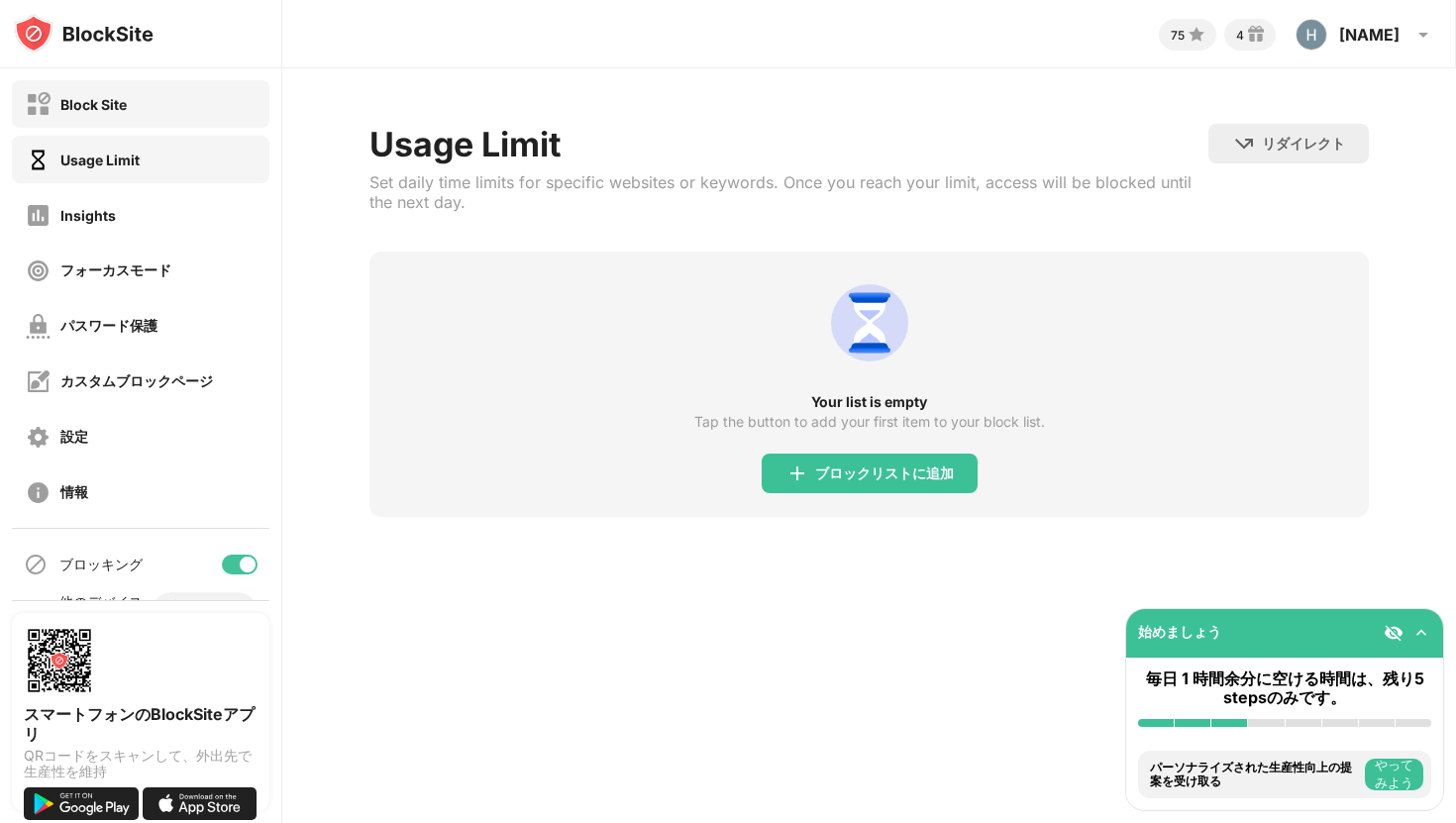 click on "Block Site" at bounding box center [141, 104] 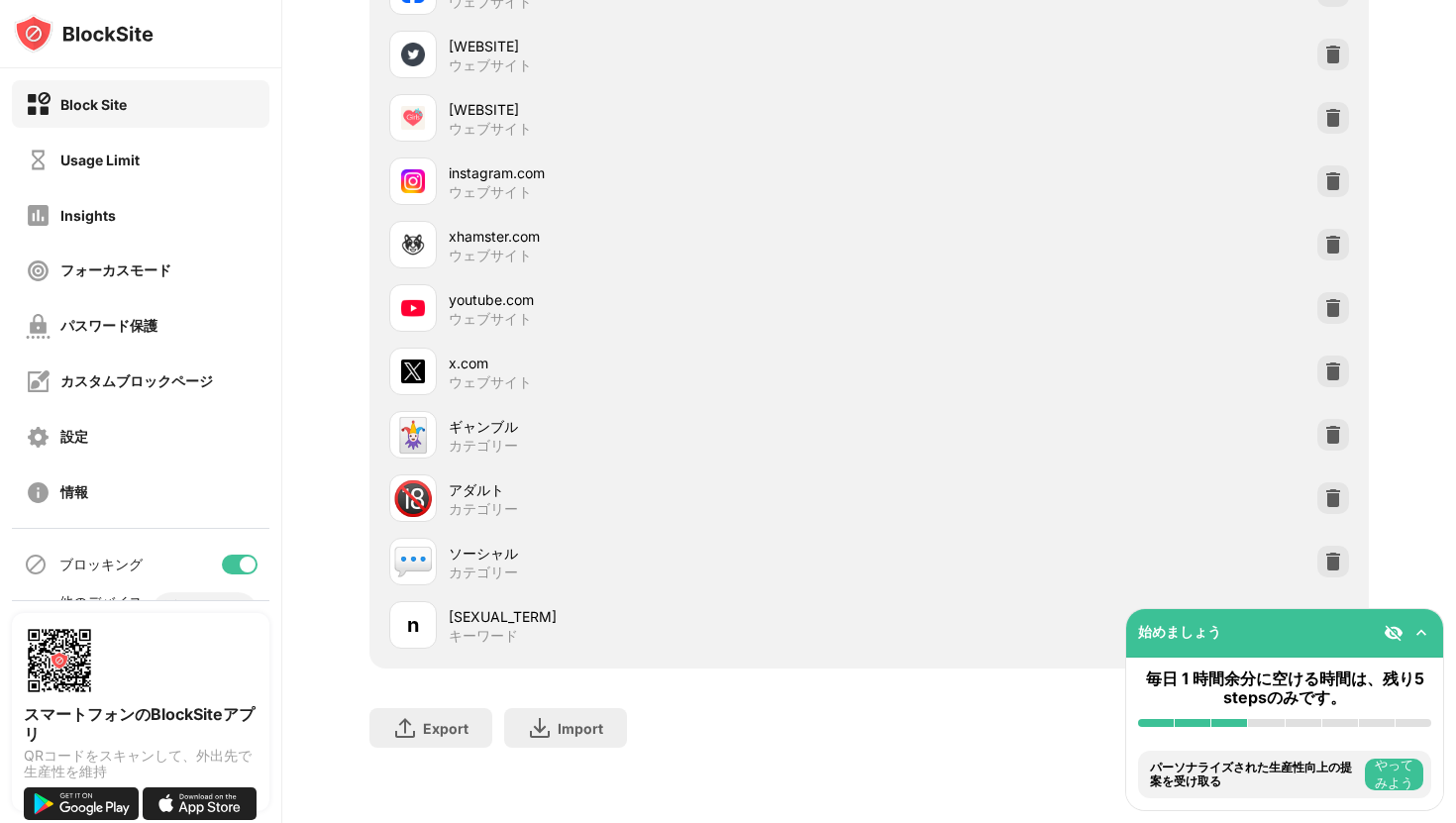 scroll, scrollTop: 0, scrollLeft: 0, axis: both 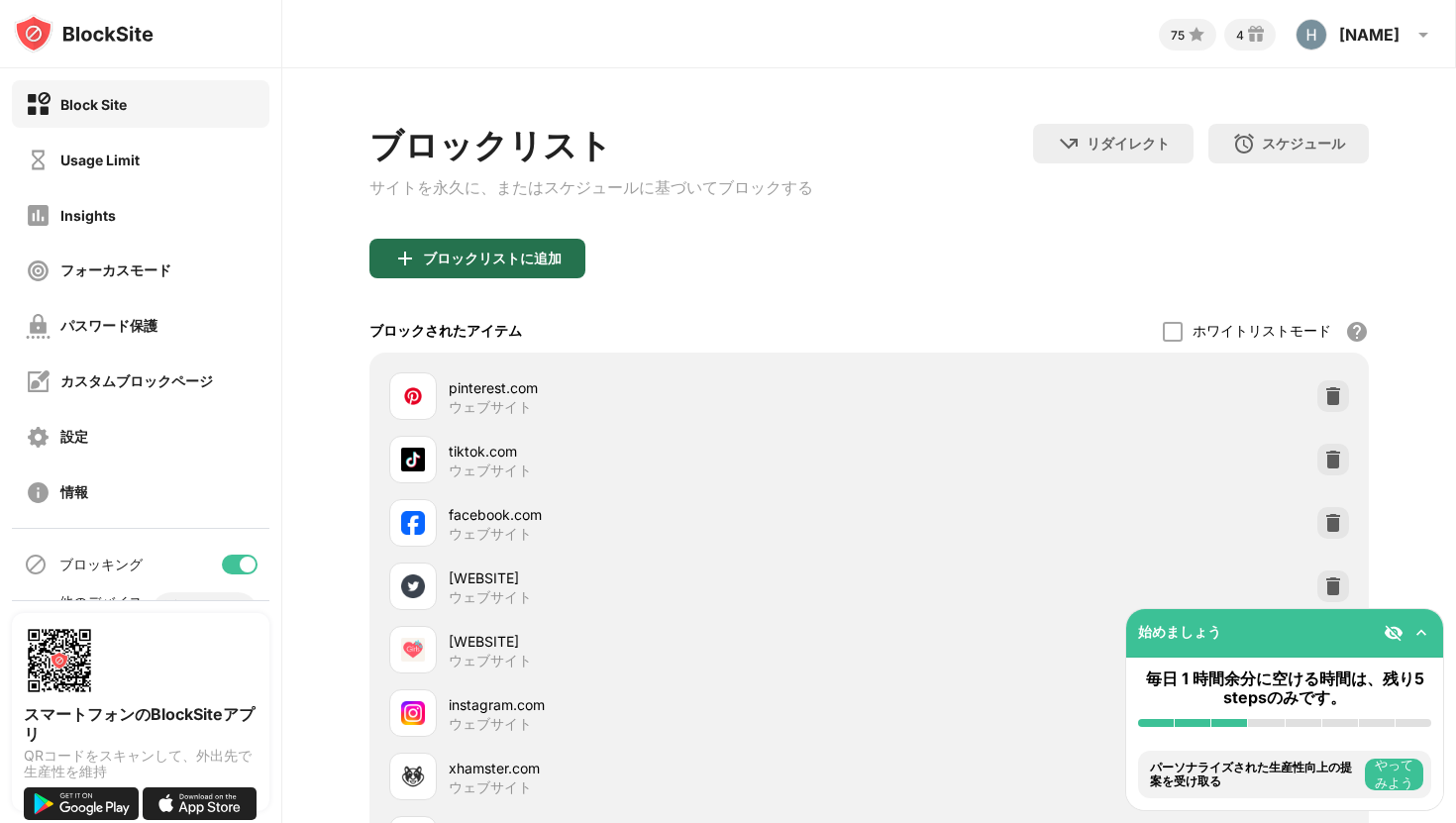 click on "ブロックリストに追加" at bounding box center [477, 258] 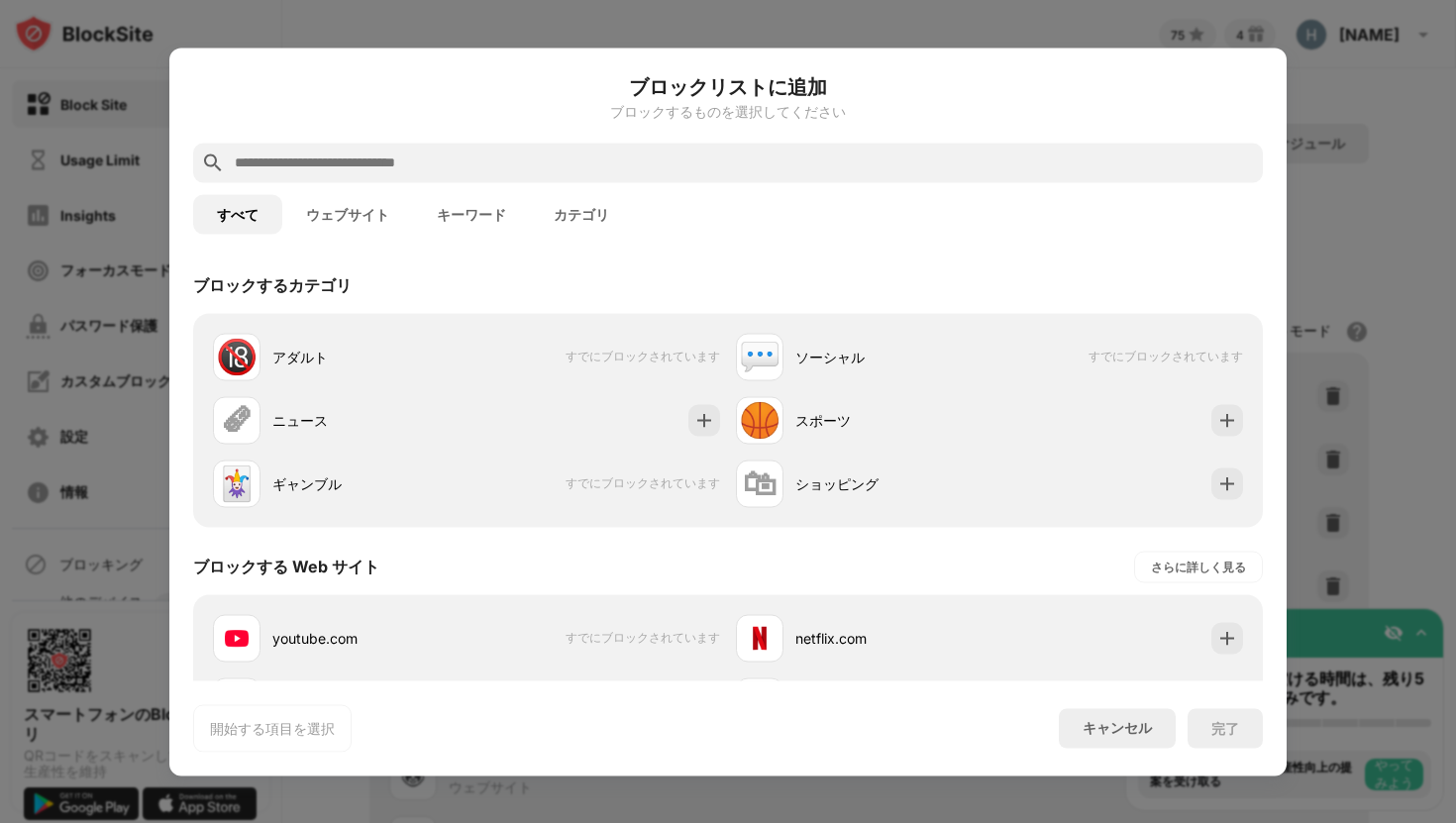 click on "キーワード" at bounding box center [471, 214] 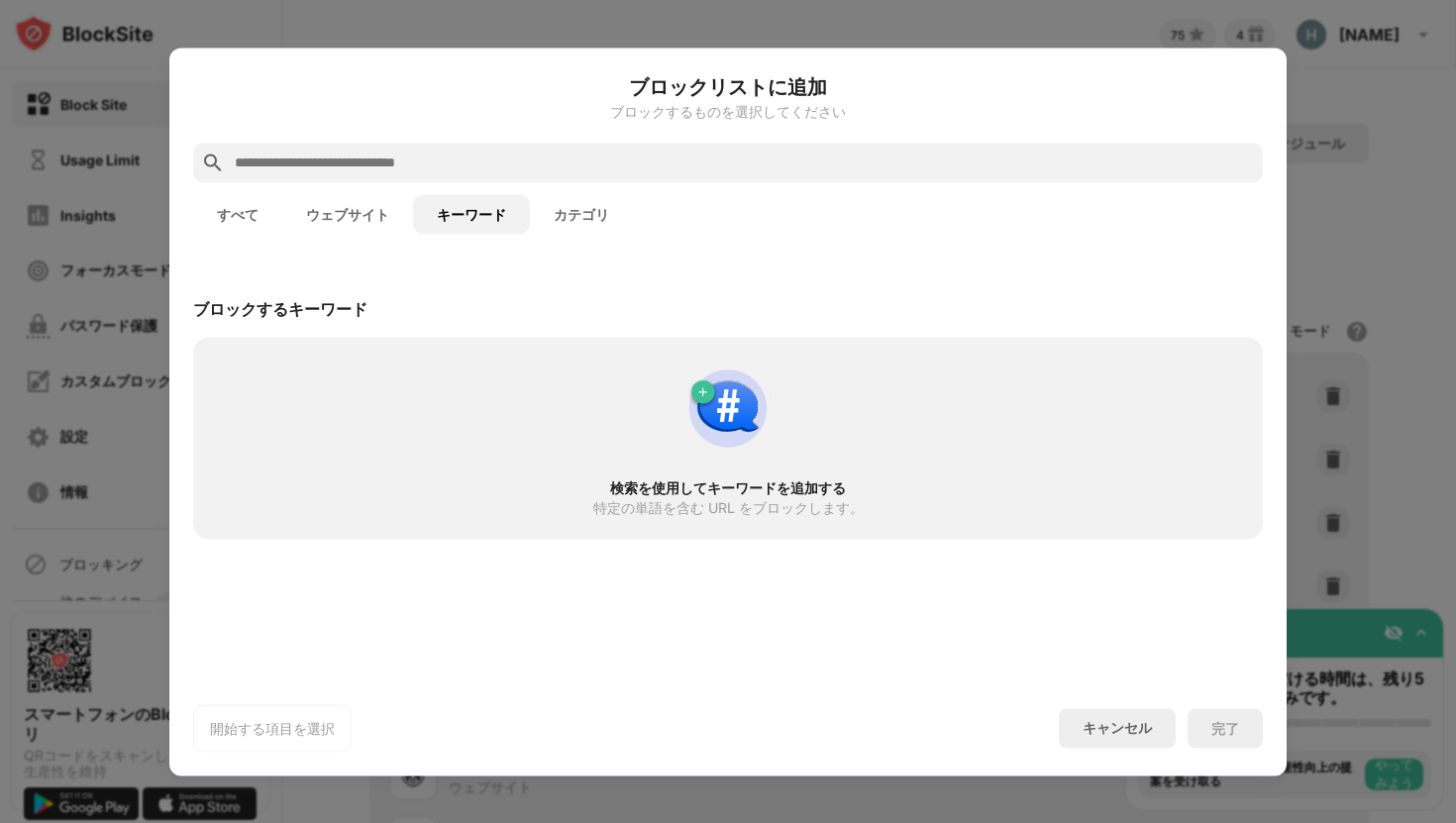 click on "すべて ウェブサイト キーワード カテゴリ" at bounding box center [728, 214] 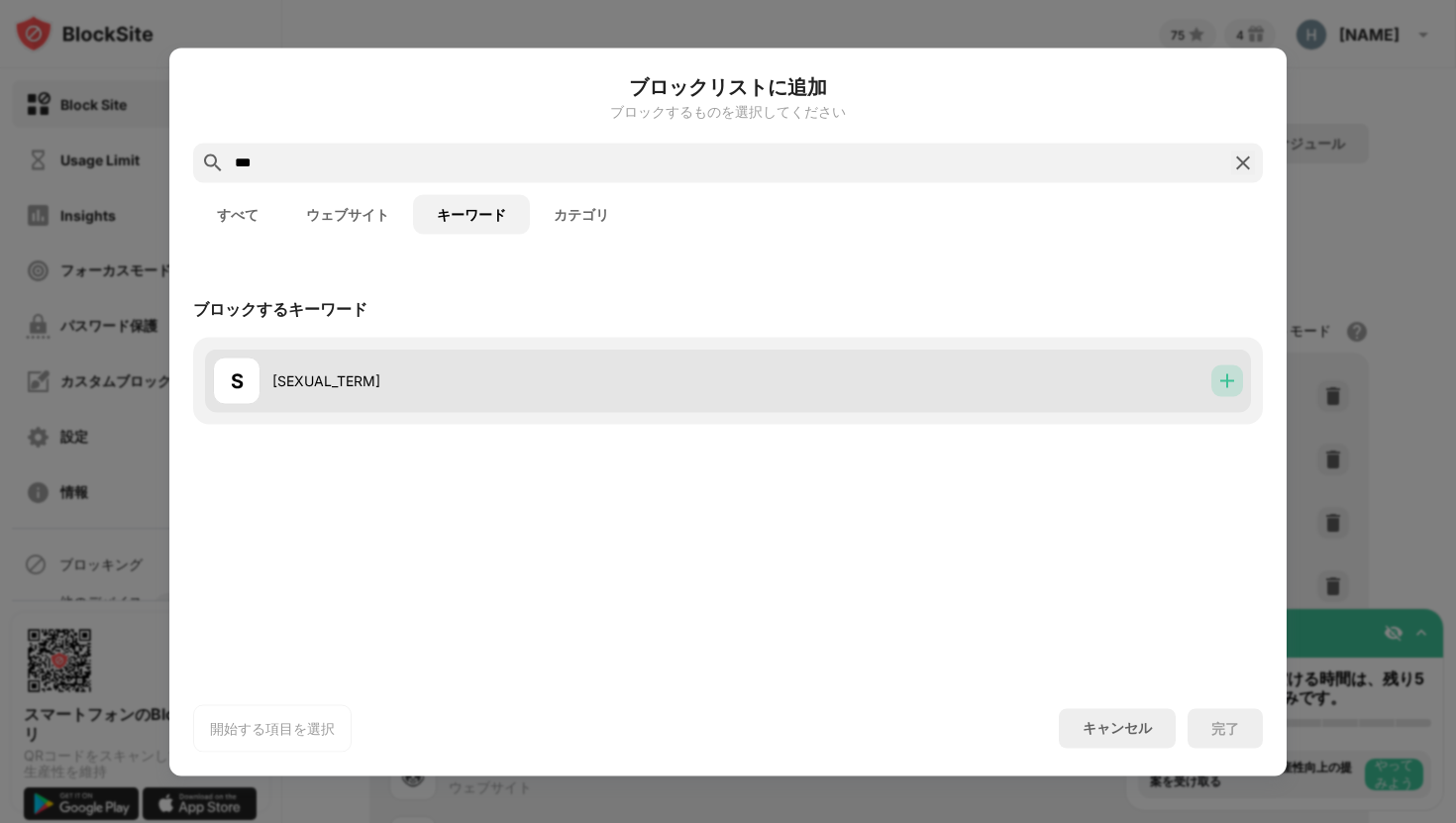 click at bounding box center (1227, 380) 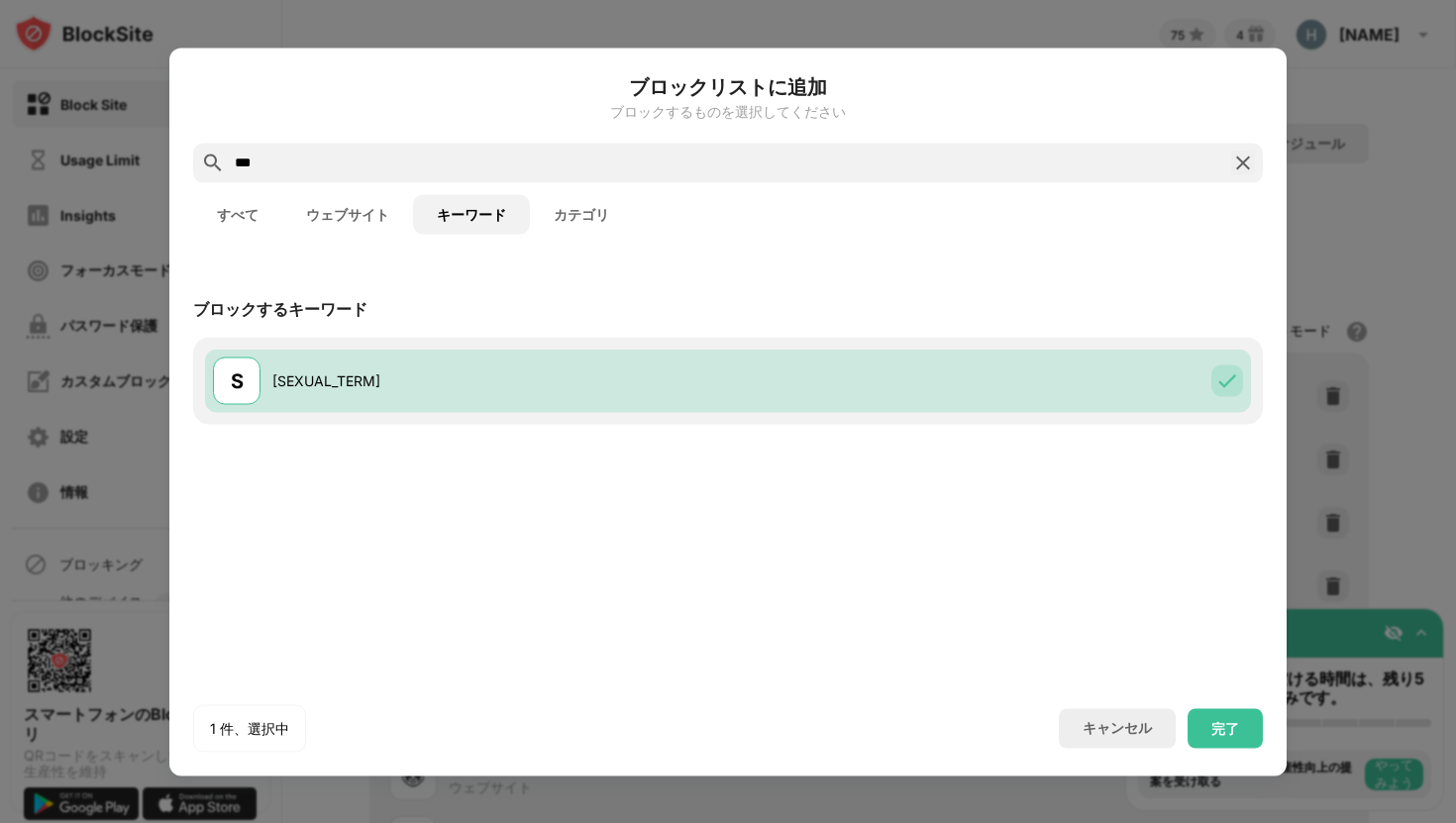 click on "***" at bounding box center [728, 162] 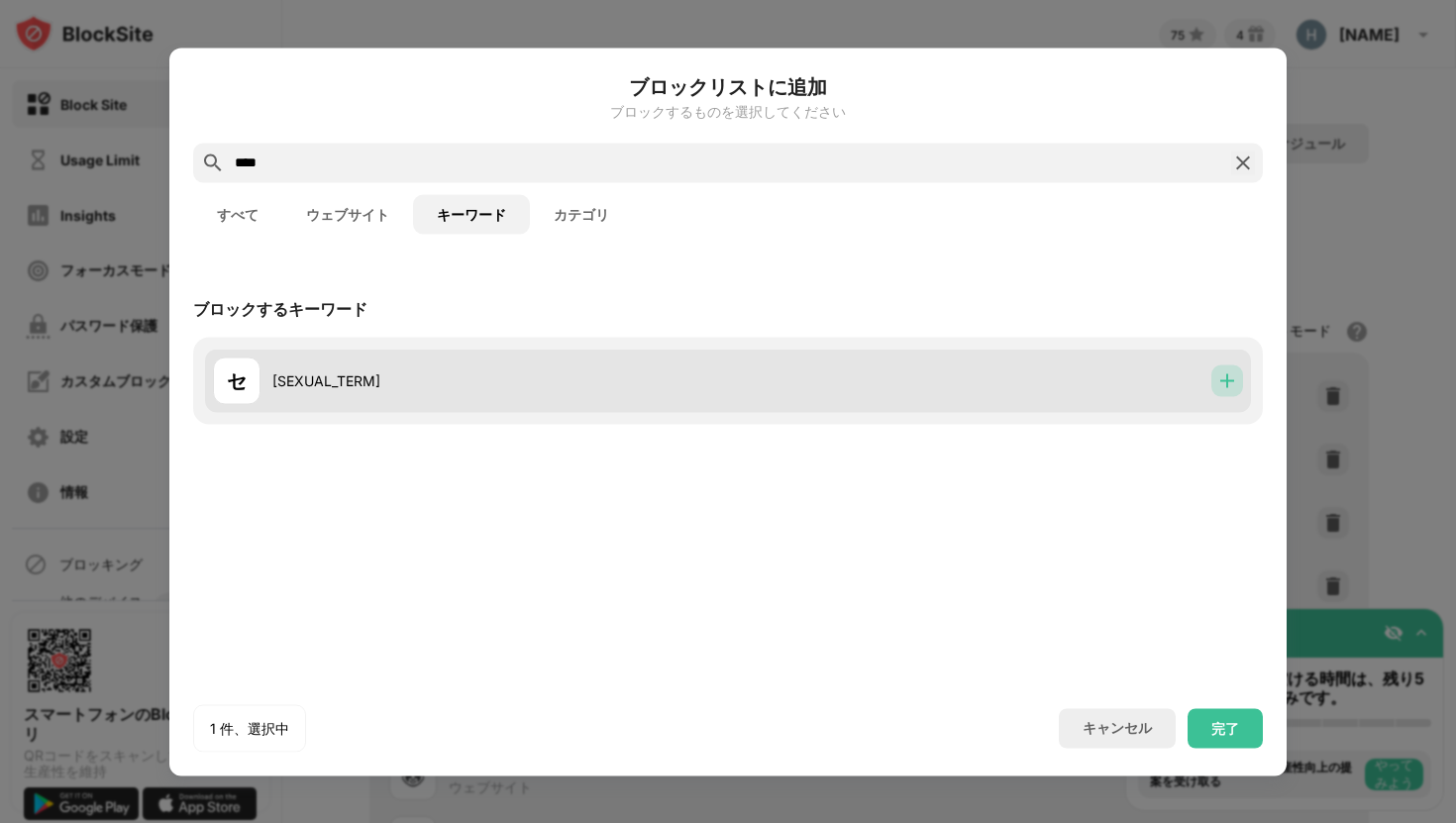click at bounding box center (1227, 380) 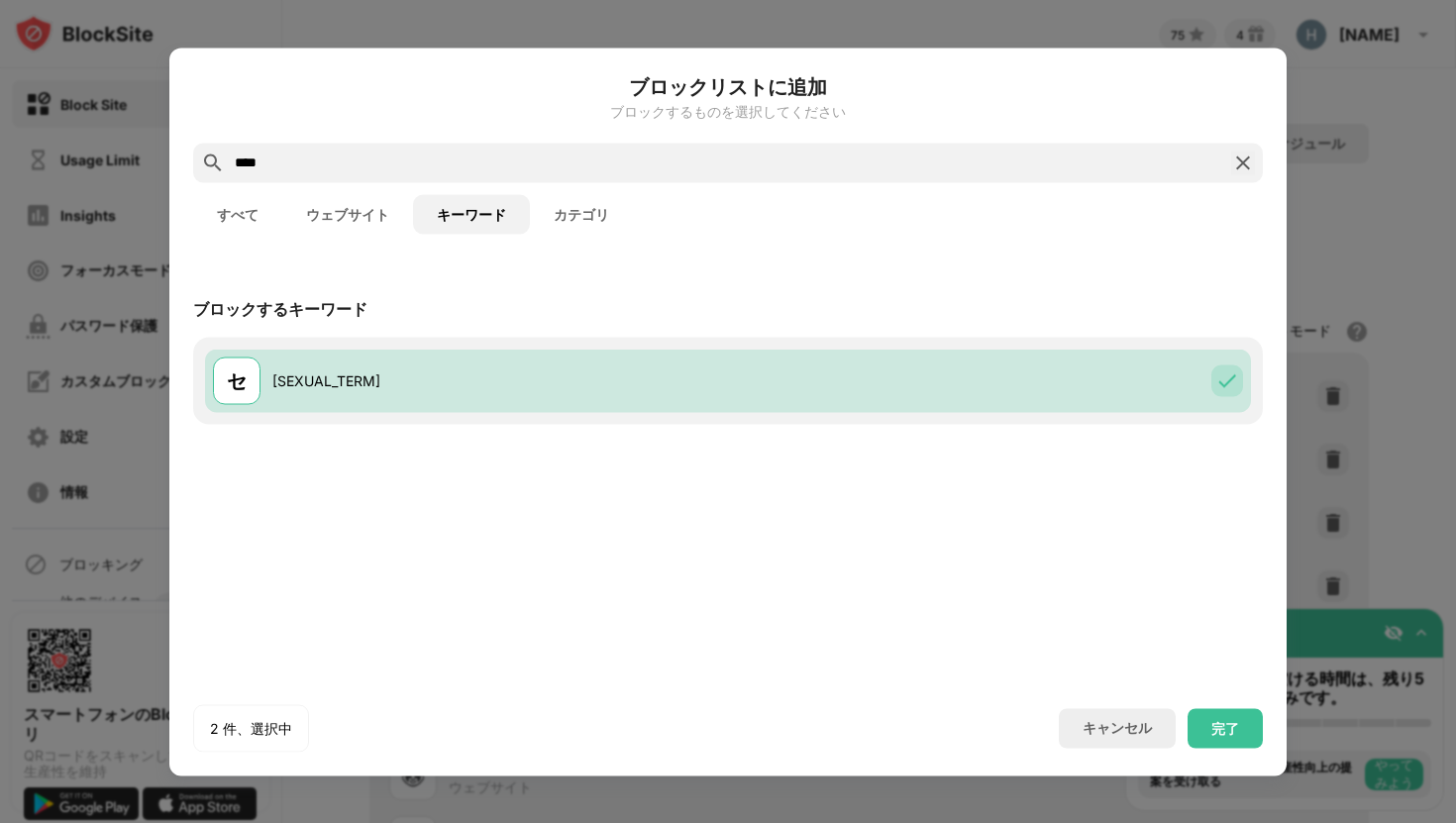 click on "****" at bounding box center [728, 162] 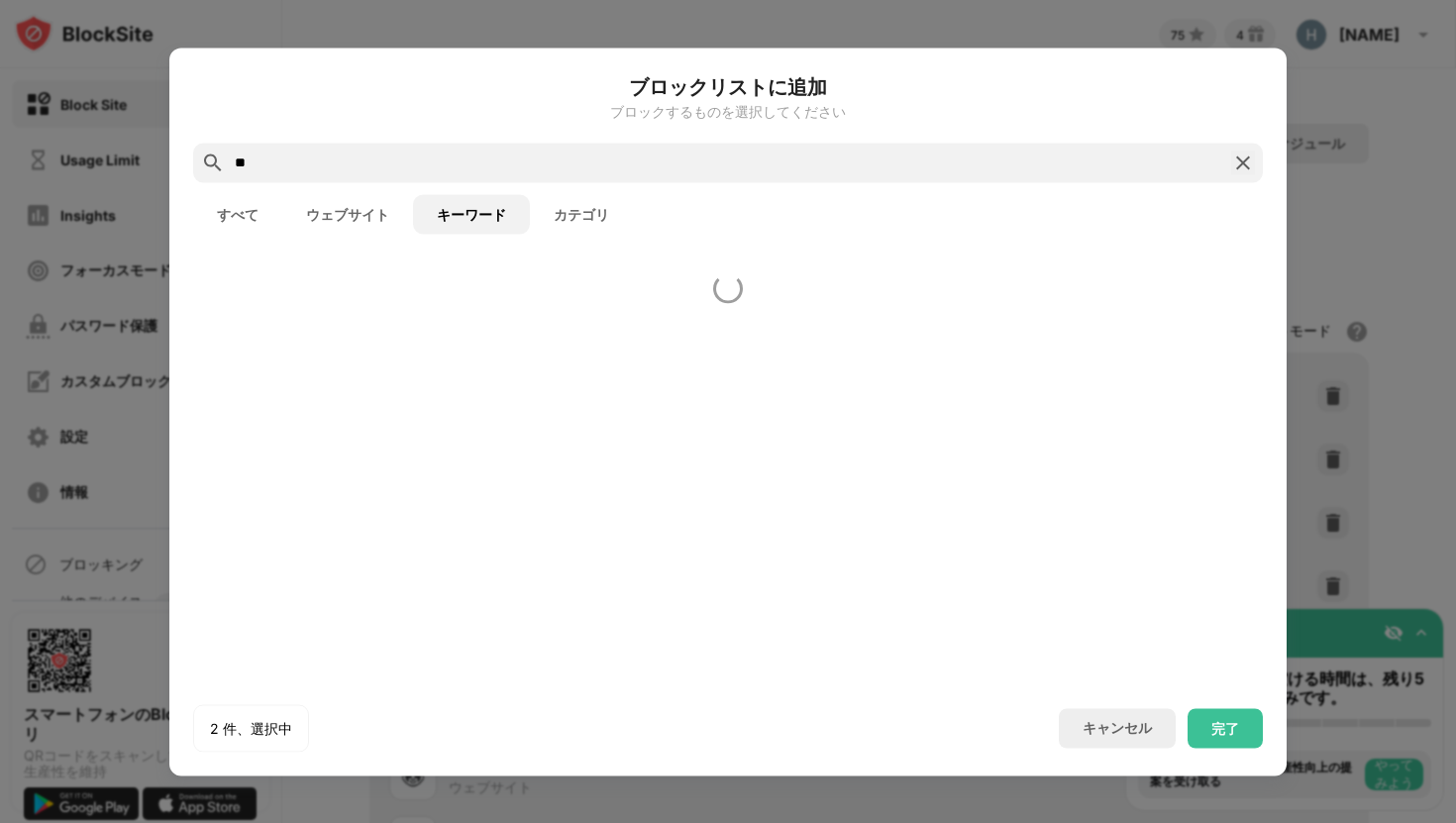 type on "*" 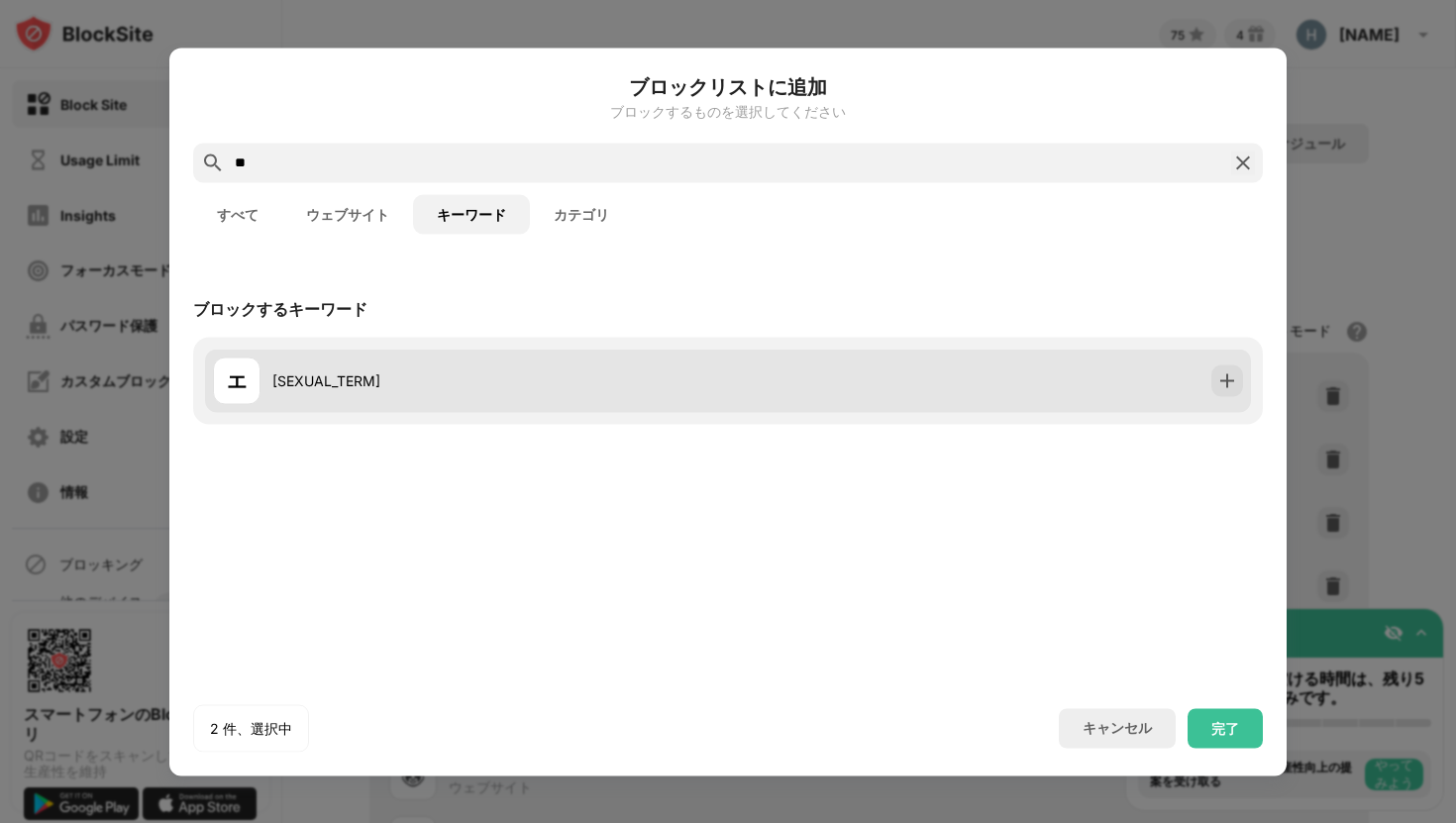 type on "**" 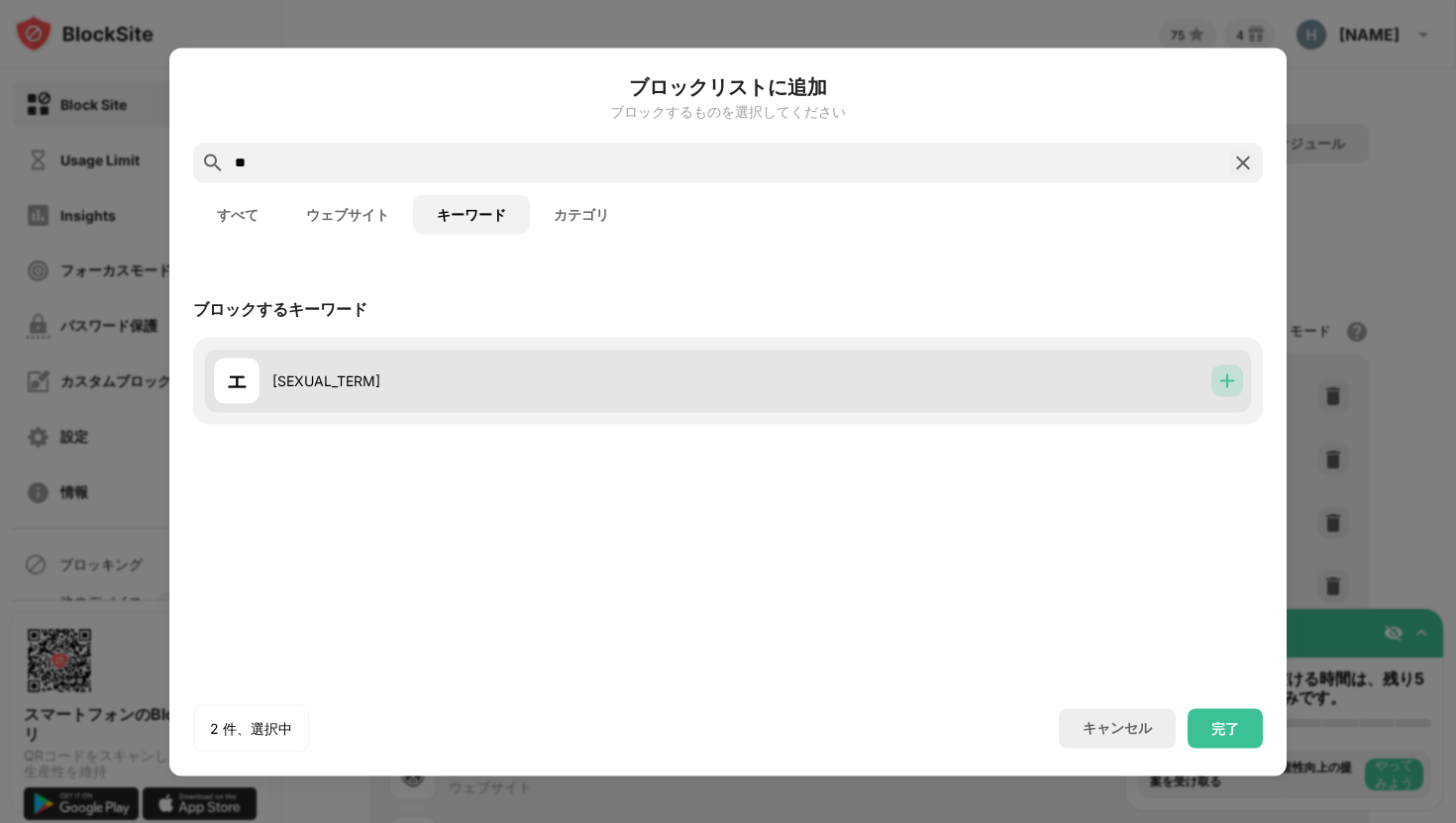 click at bounding box center [1227, 380] 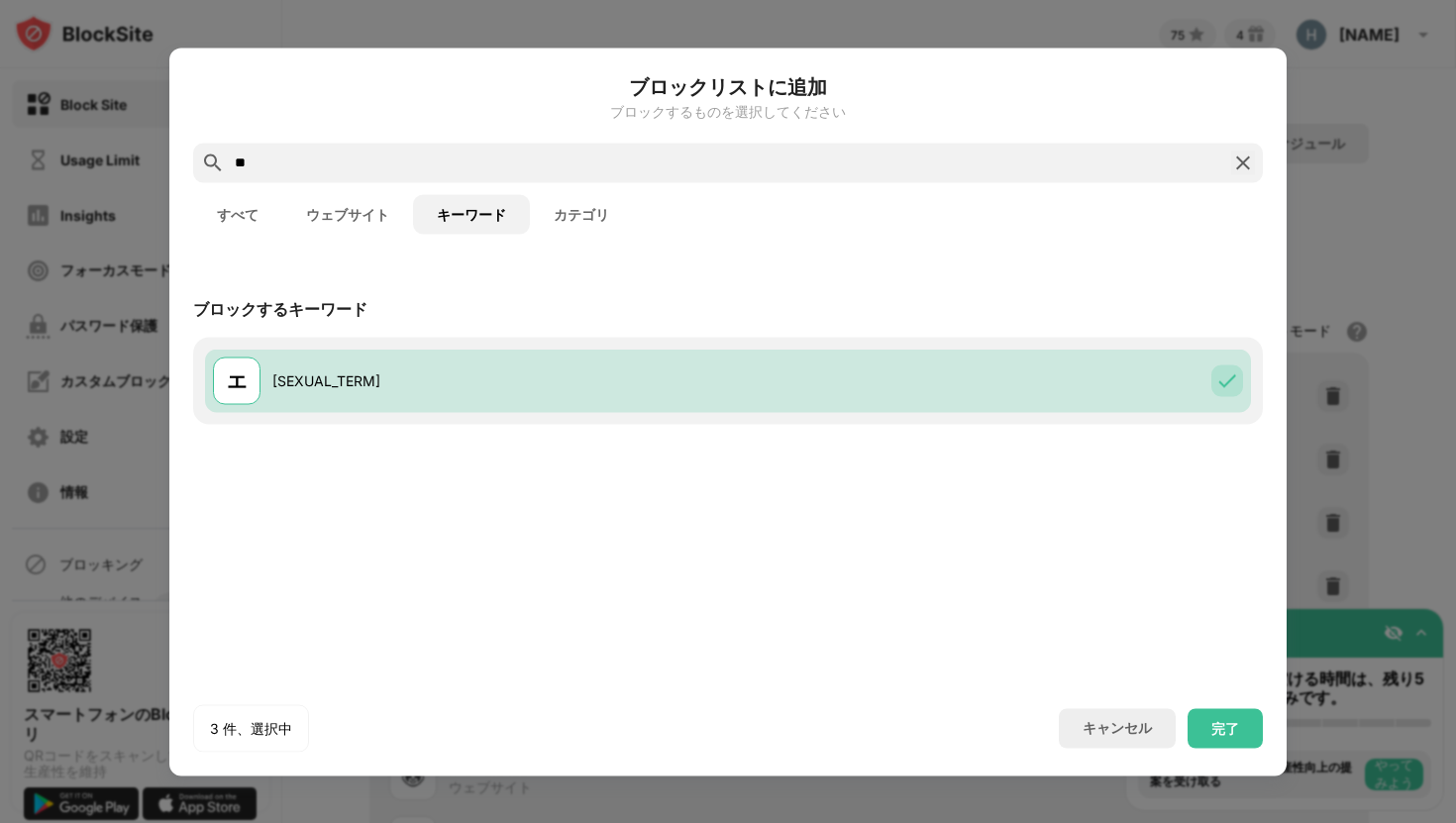click on "完了" at bounding box center (1225, 728) 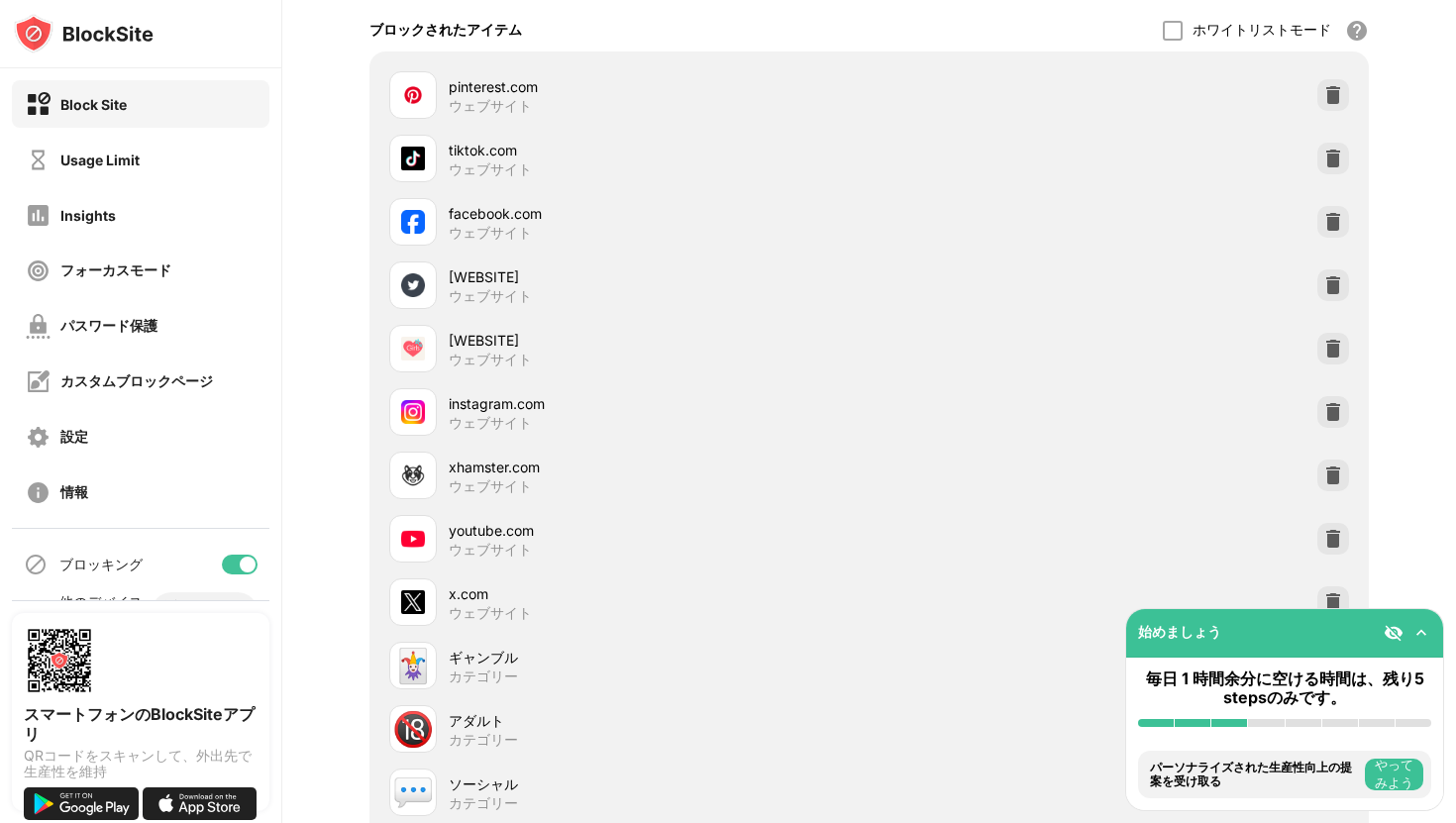 scroll, scrollTop: 0, scrollLeft: 0, axis: both 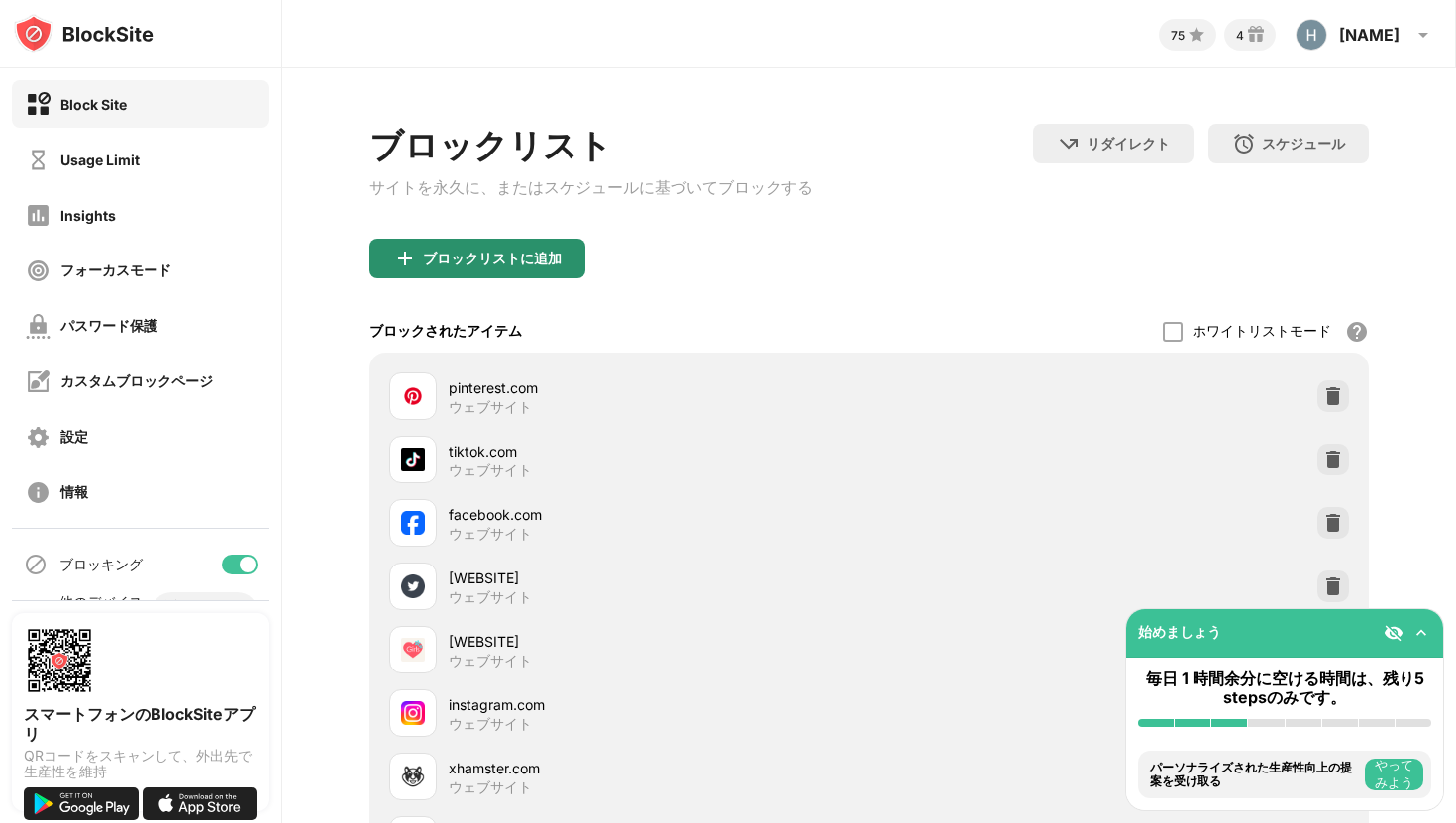 click on "ブロックリストに追加" at bounding box center (492, 258) 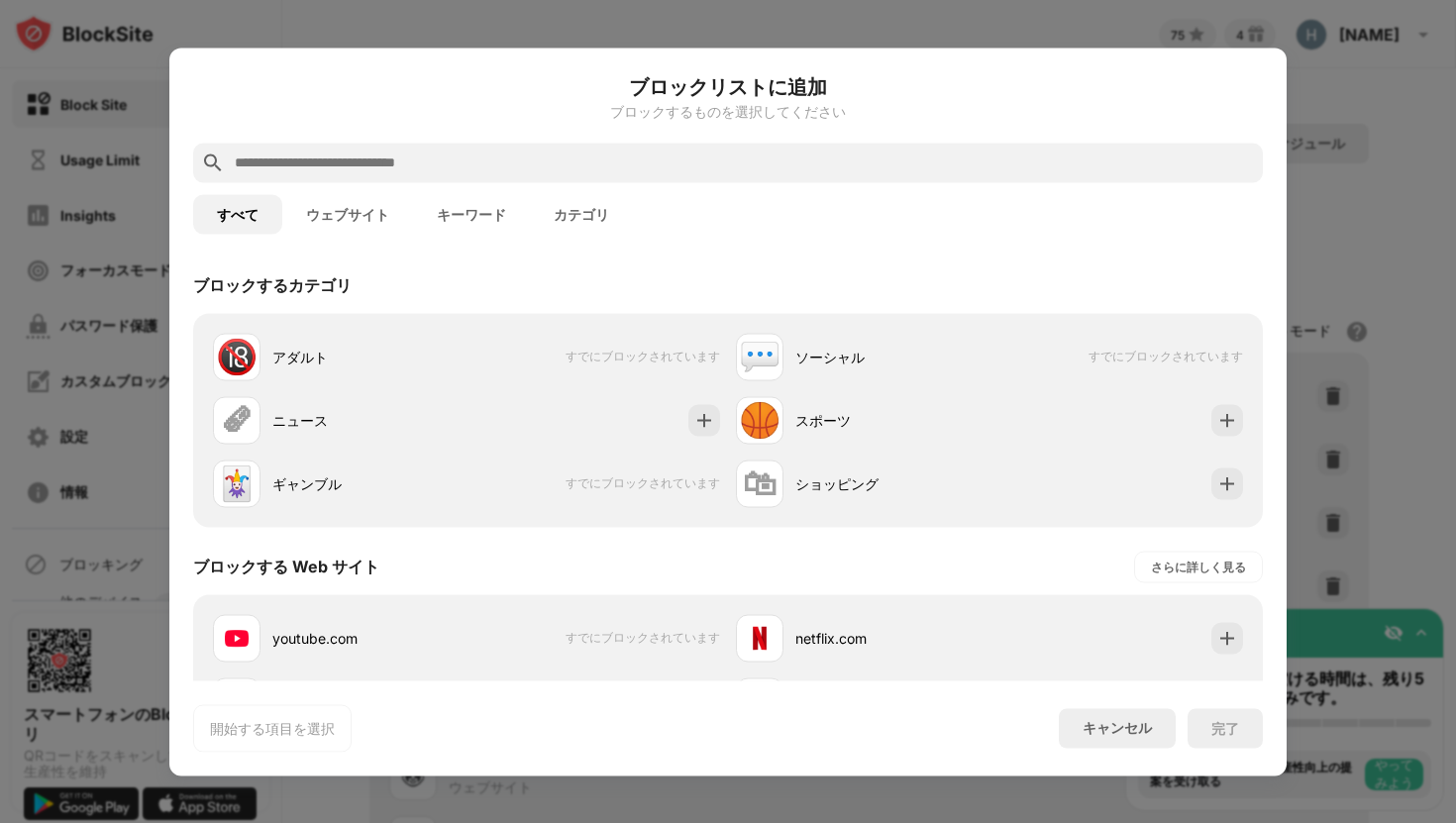click at bounding box center [728, 162] 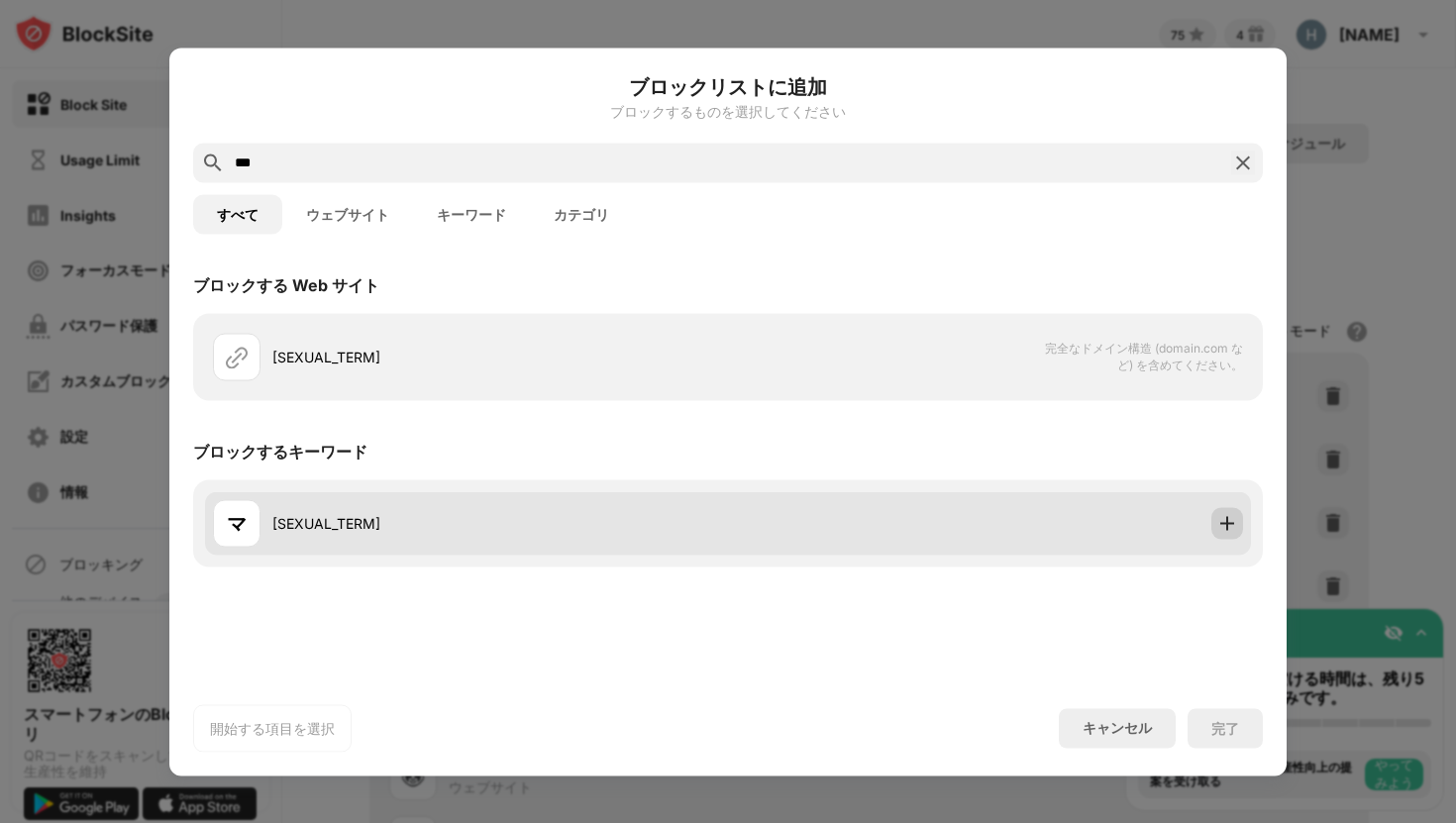 type on "***" 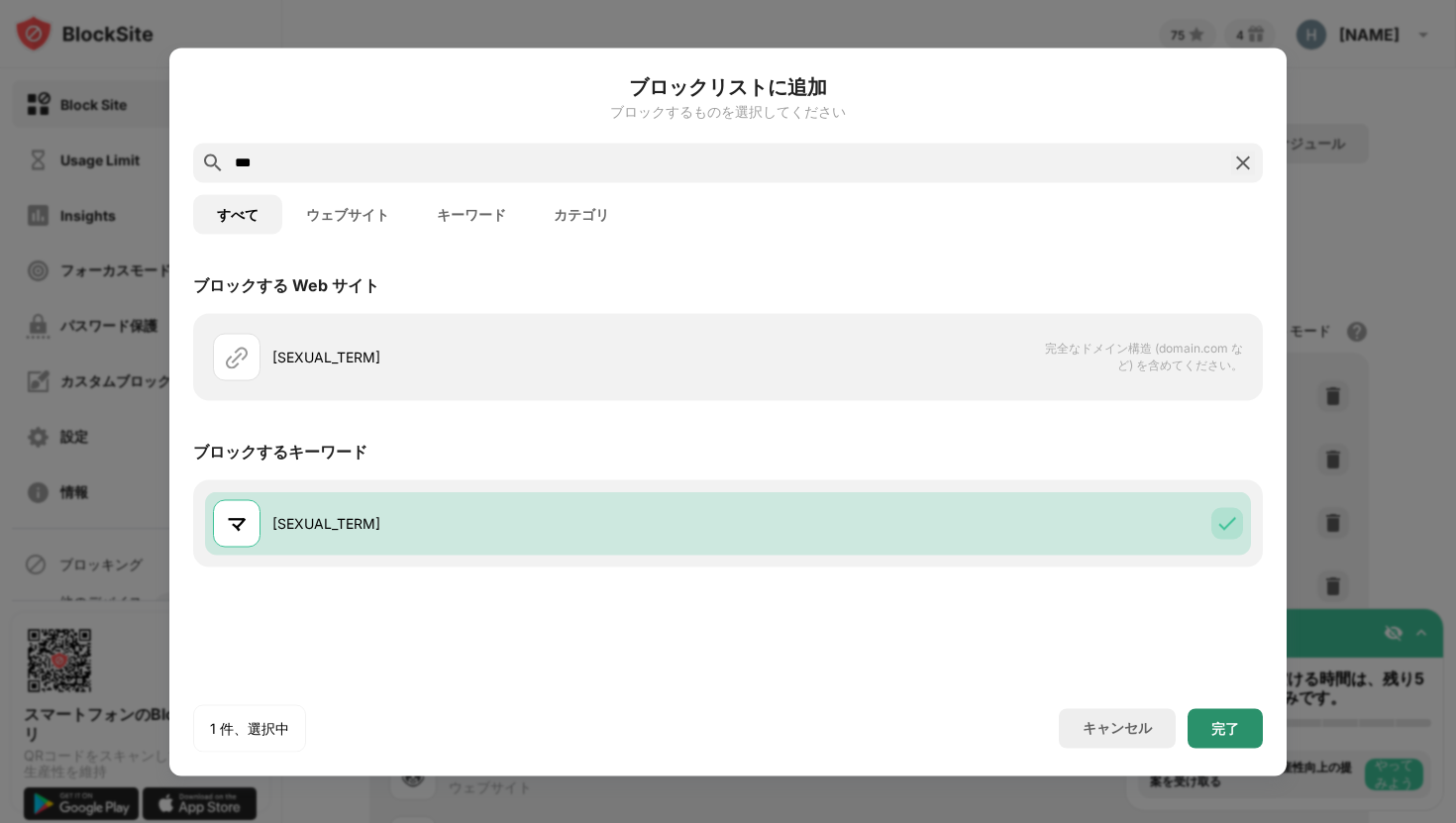 click on "完了" at bounding box center (1225, 728) 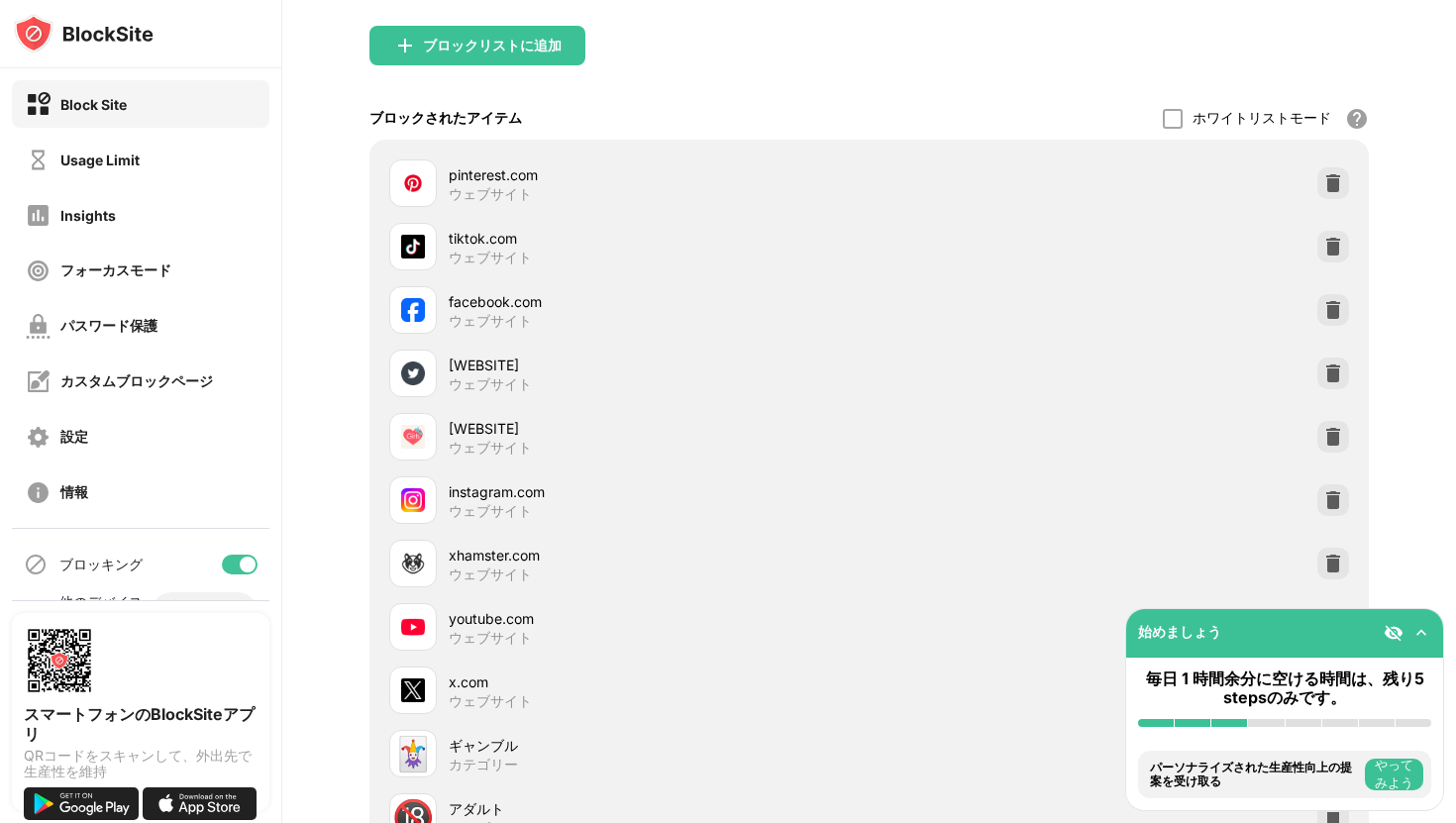 scroll, scrollTop: 0, scrollLeft: 0, axis: both 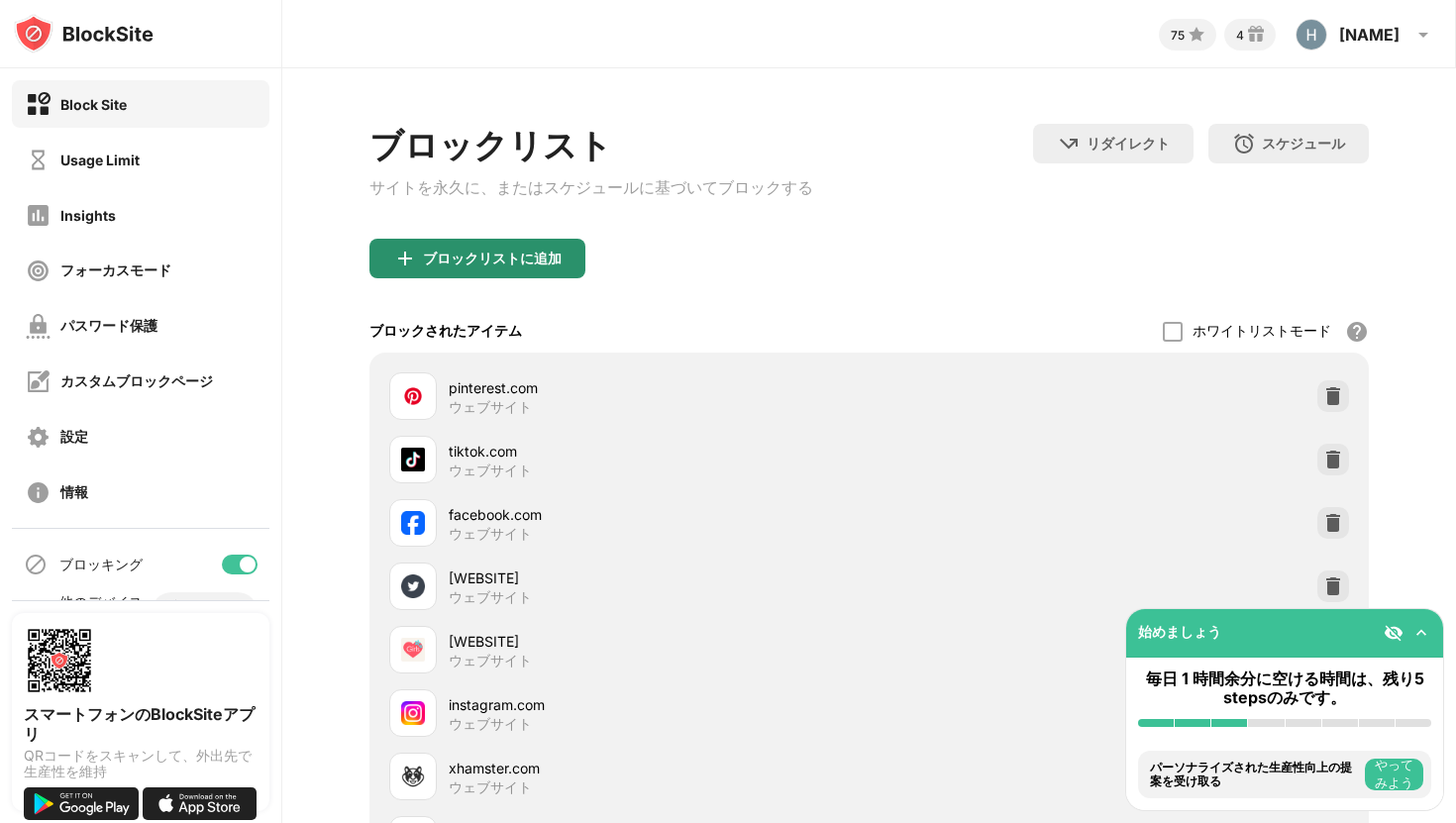 click on "ブロックリストに追加" at bounding box center [492, 258] 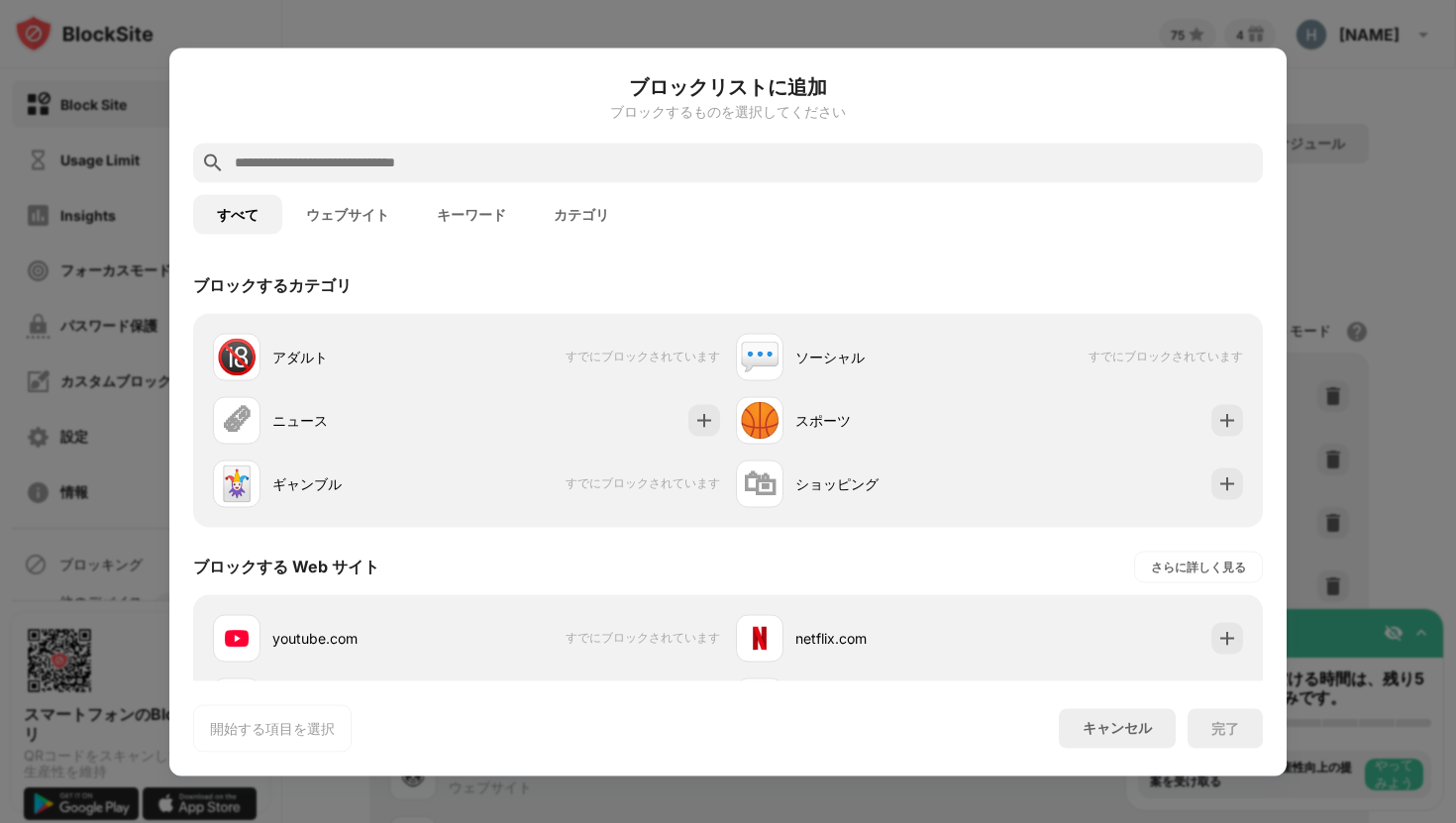 click at bounding box center (744, 162) 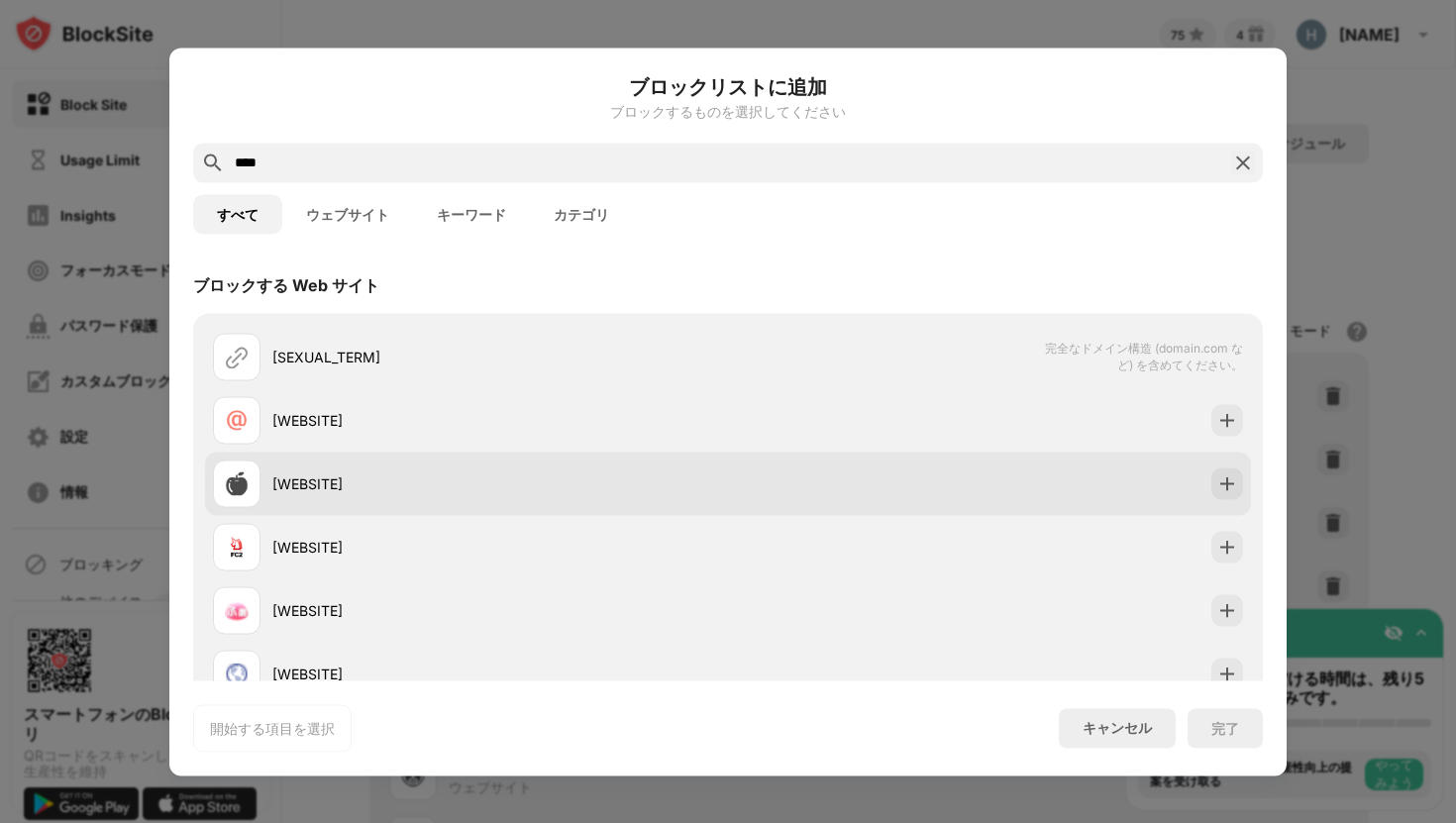 scroll, scrollTop: 203, scrollLeft: 0, axis: vertical 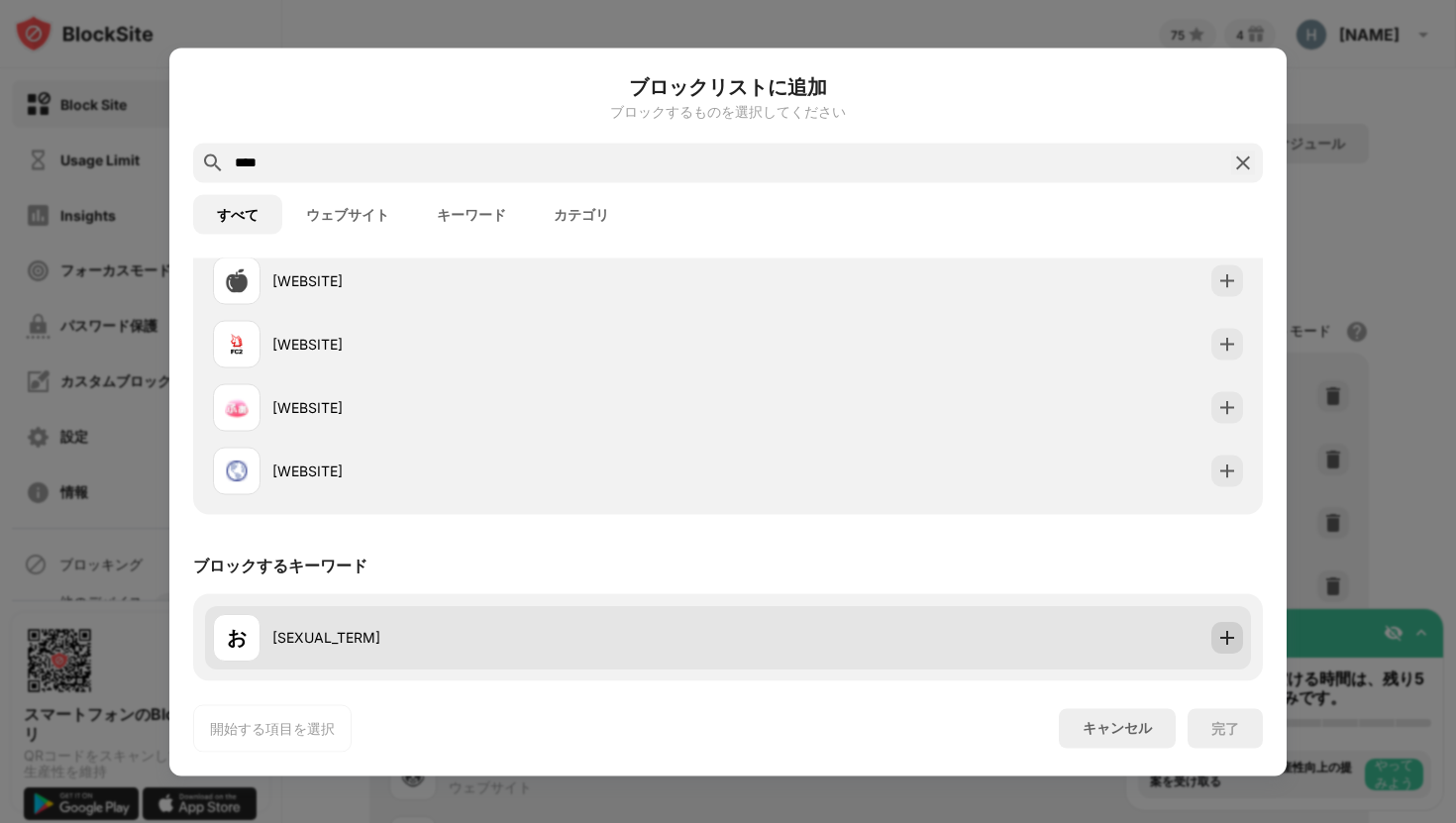 type on "****" 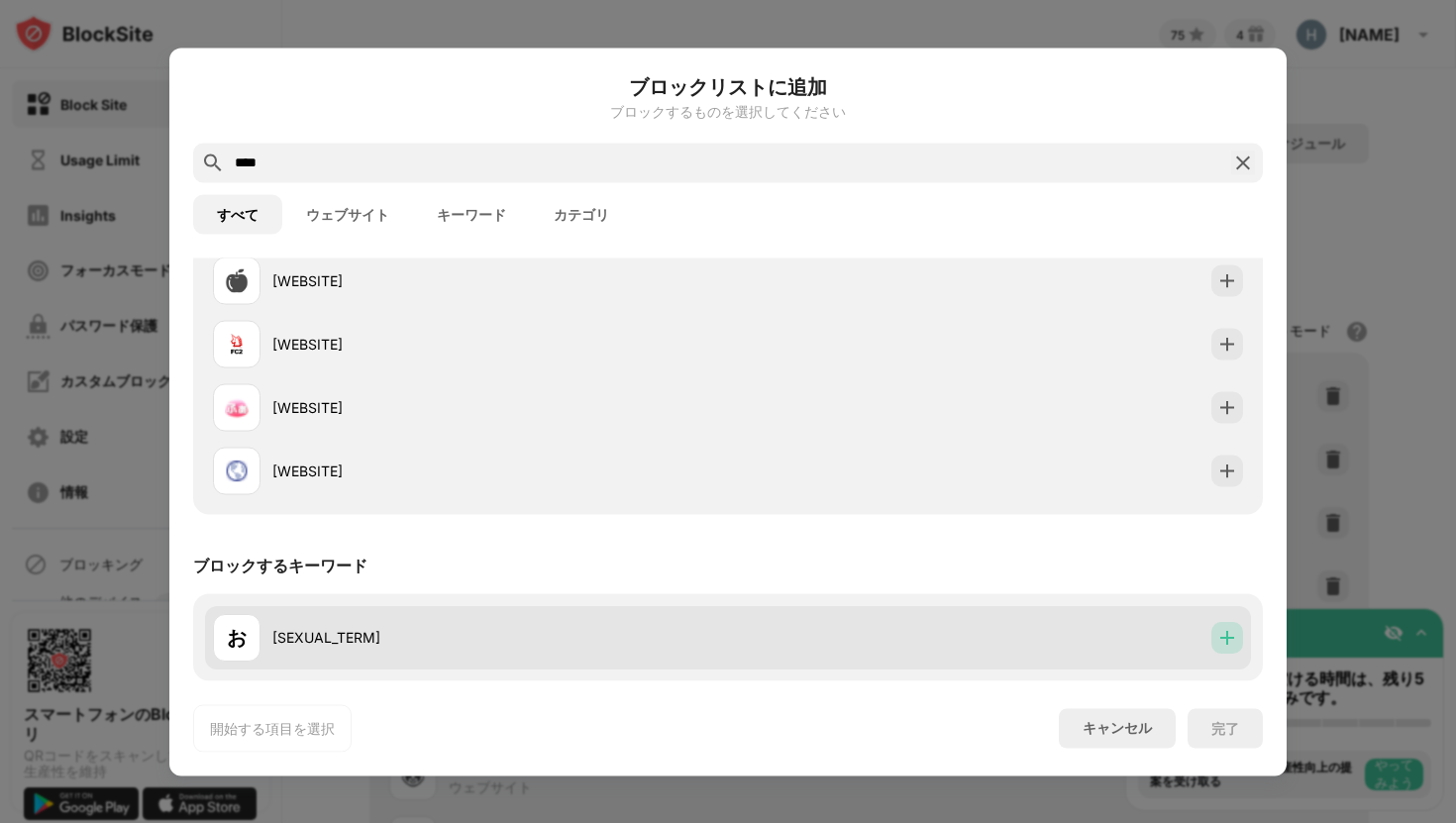 click at bounding box center [1227, 637] 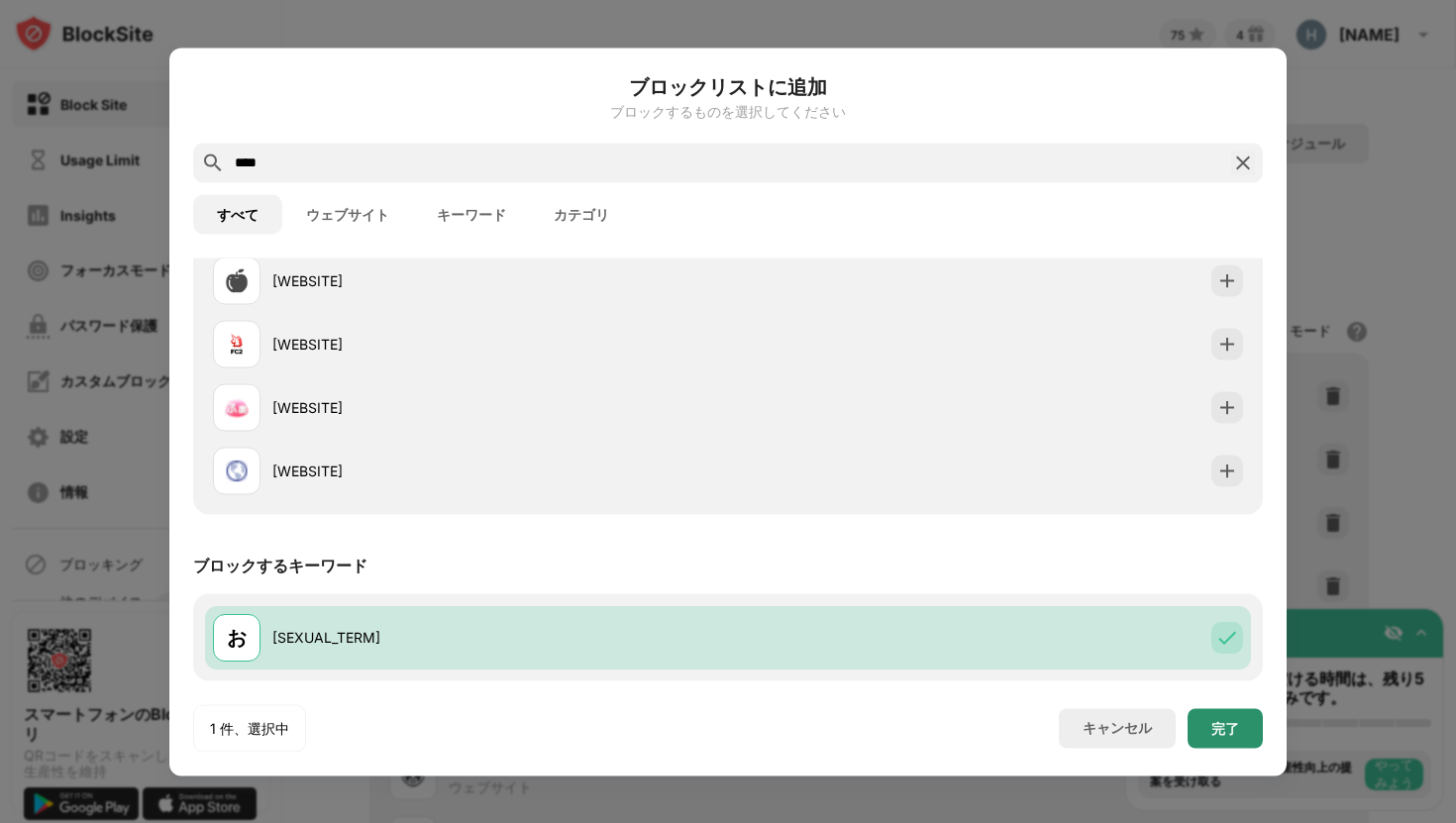 click on "完了" at bounding box center [1225, 728] 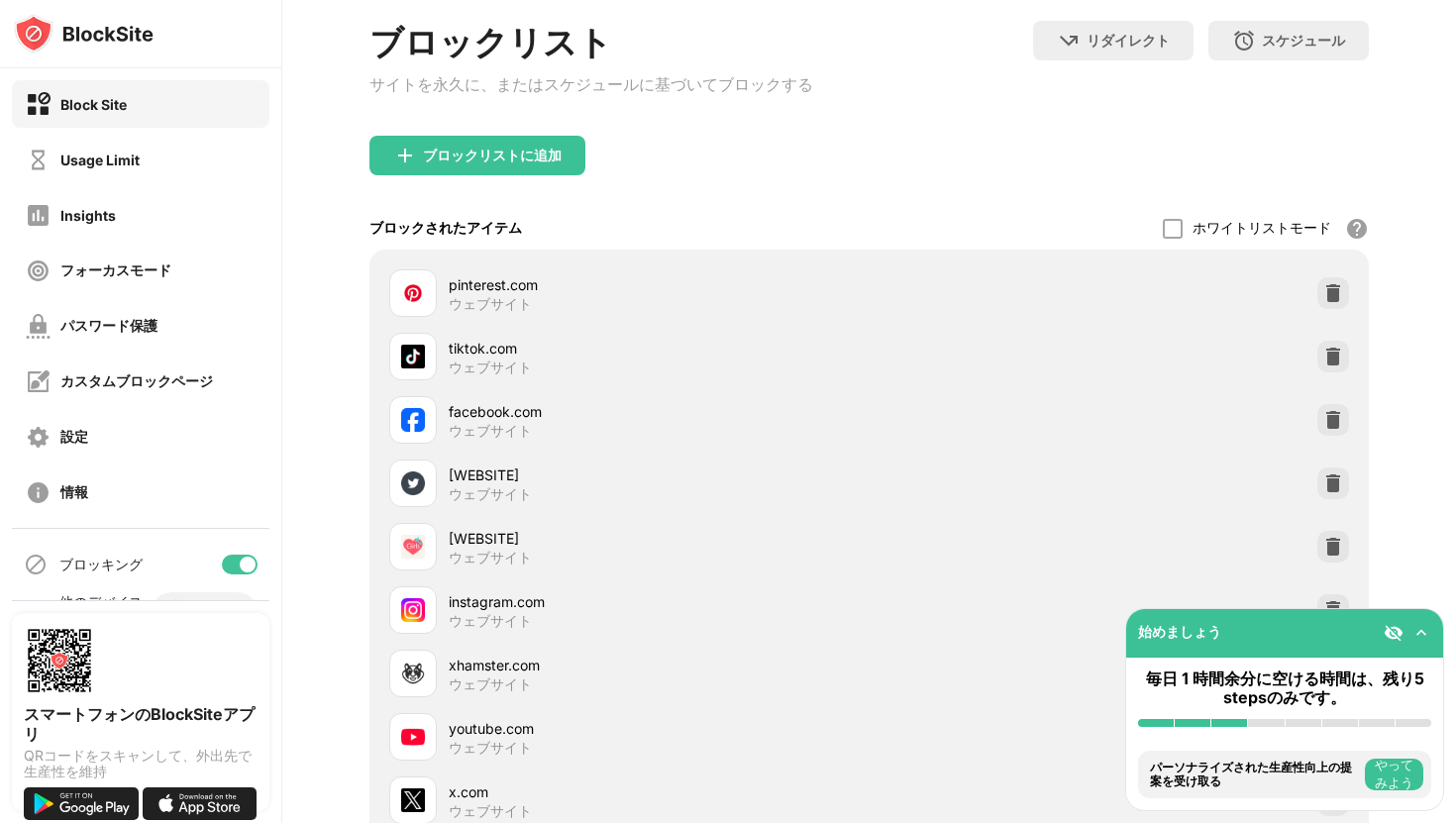 scroll, scrollTop: 0, scrollLeft: 0, axis: both 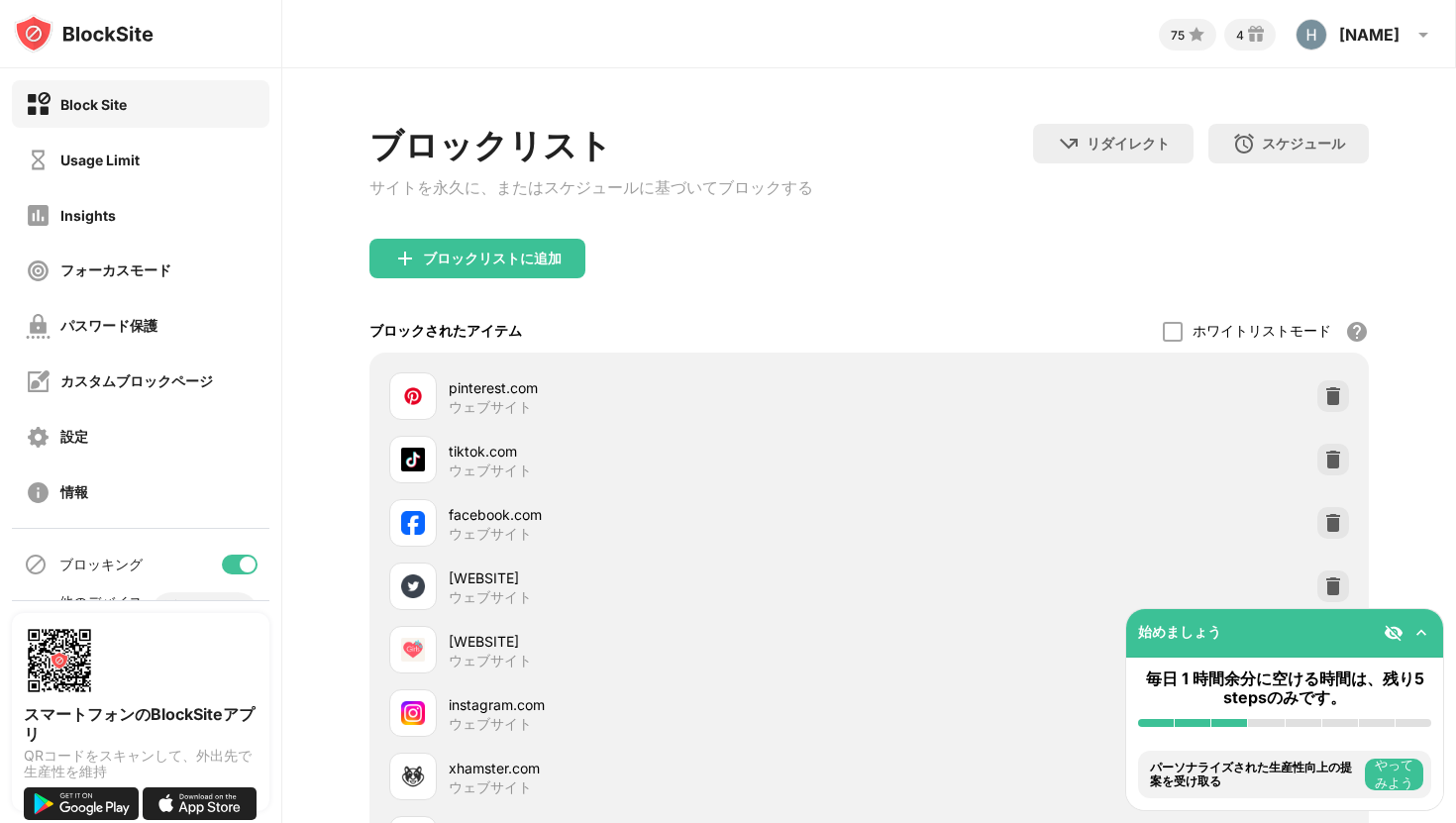 click on "[COUNT] [NUMBER] [NAME] [LAST] (hide) View Account Insights Rewards Settings Support Log Out" at bounding box center [869, 30] 